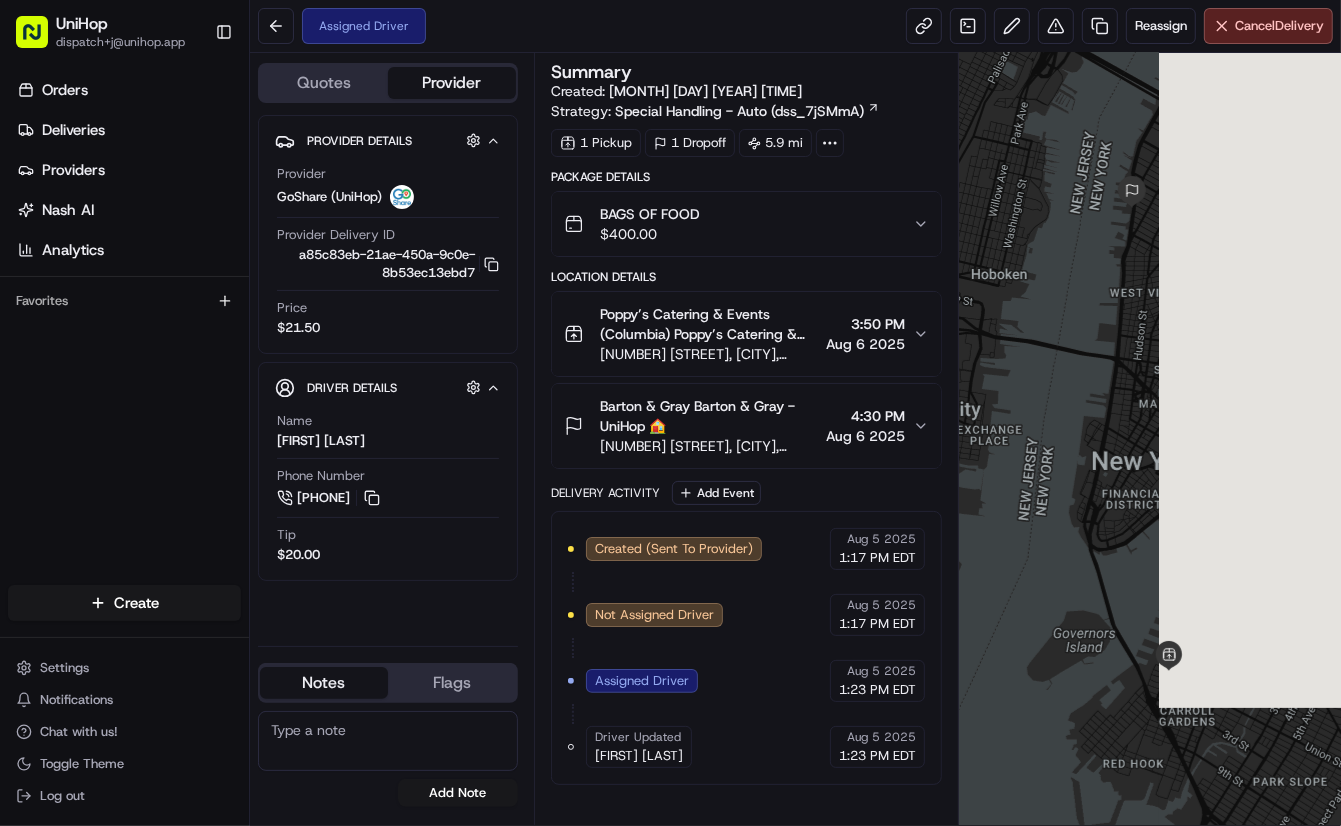 scroll, scrollTop: 0, scrollLeft: 0, axis: both 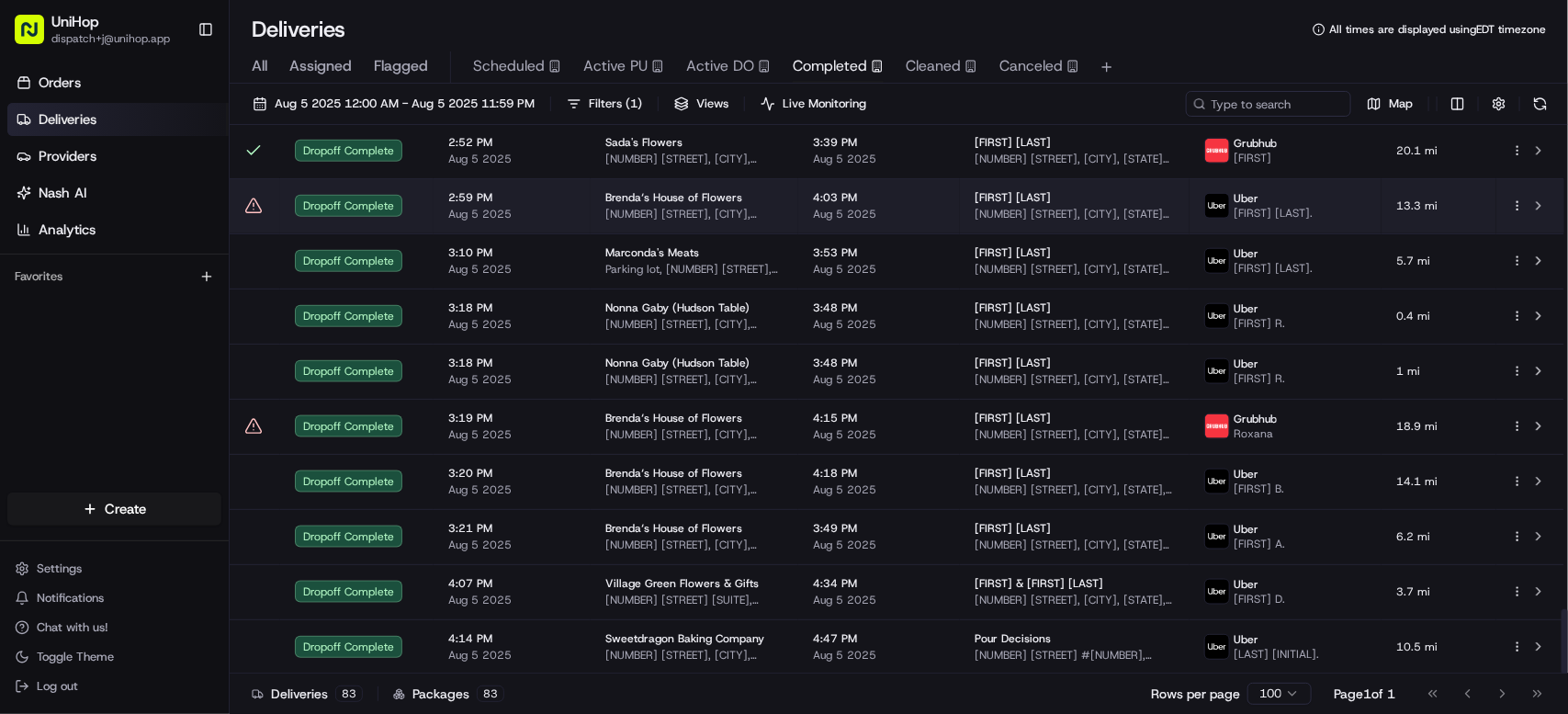 click on "2:59 PM Aug 5 2025" at bounding box center [512, 206] 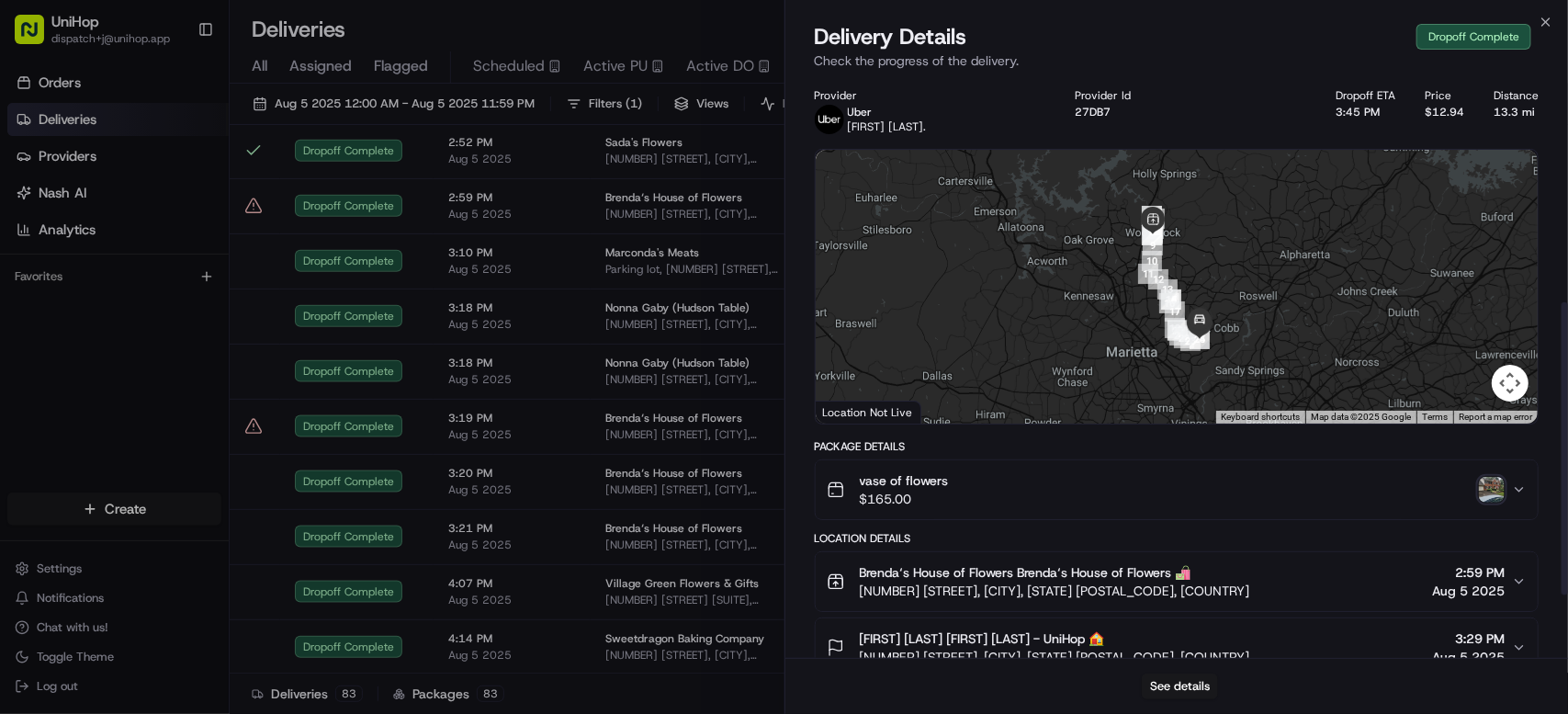 scroll, scrollTop: 570, scrollLeft: 0, axis: vertical 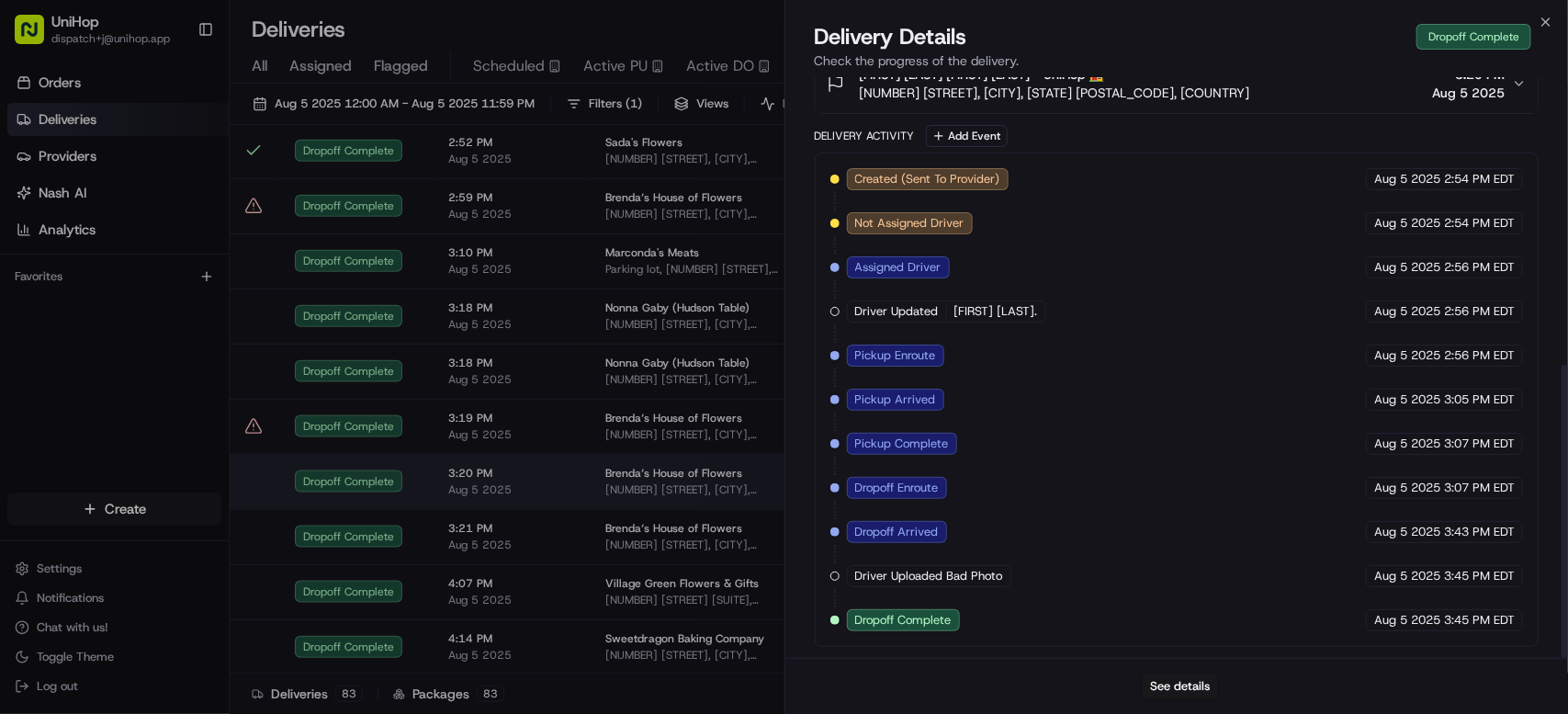 click on "[TIME] [MONTH] [DAY] [YEAR]" at bounding box center [512, 482] 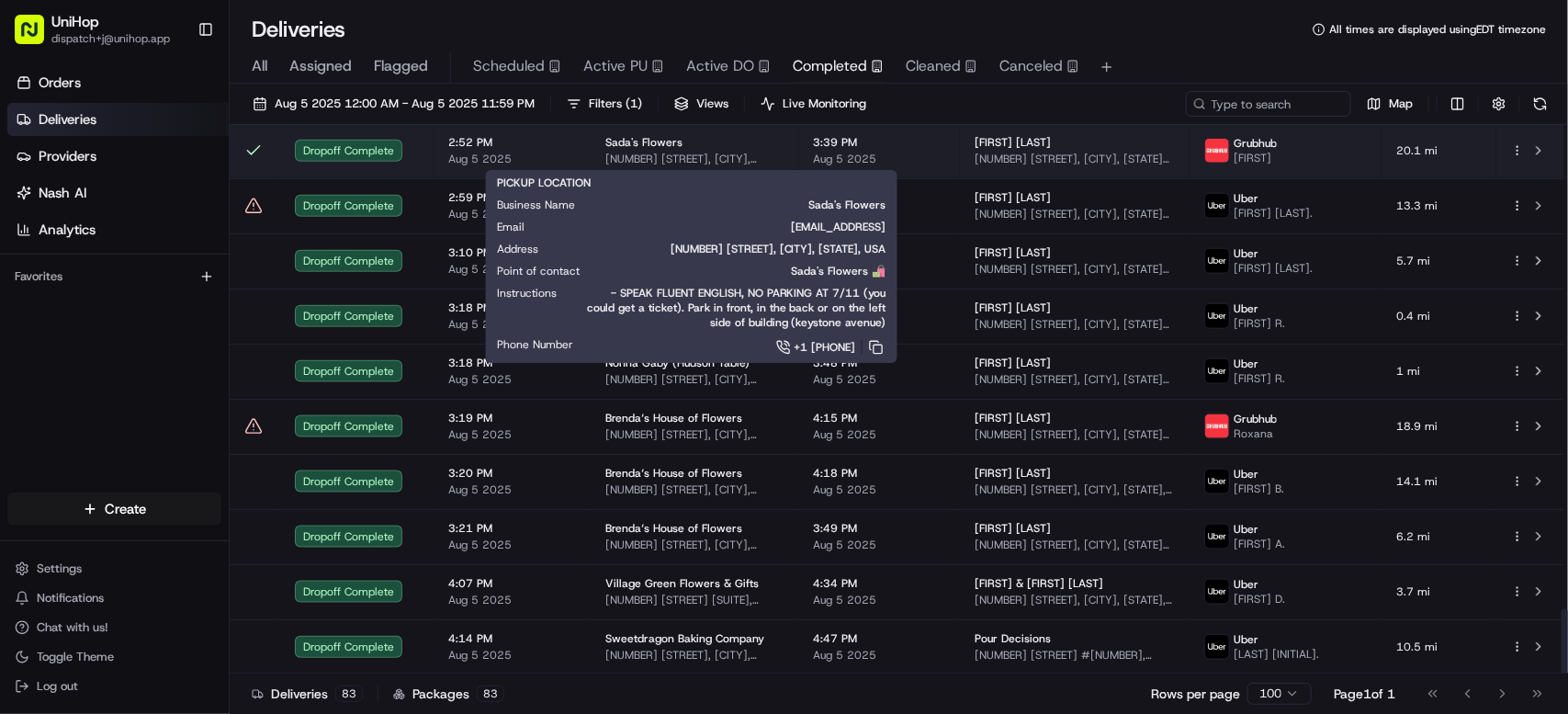 click on "[NUMBER] [STREET], [CITY], [STATE], USA" at bounding box center [694, 159] 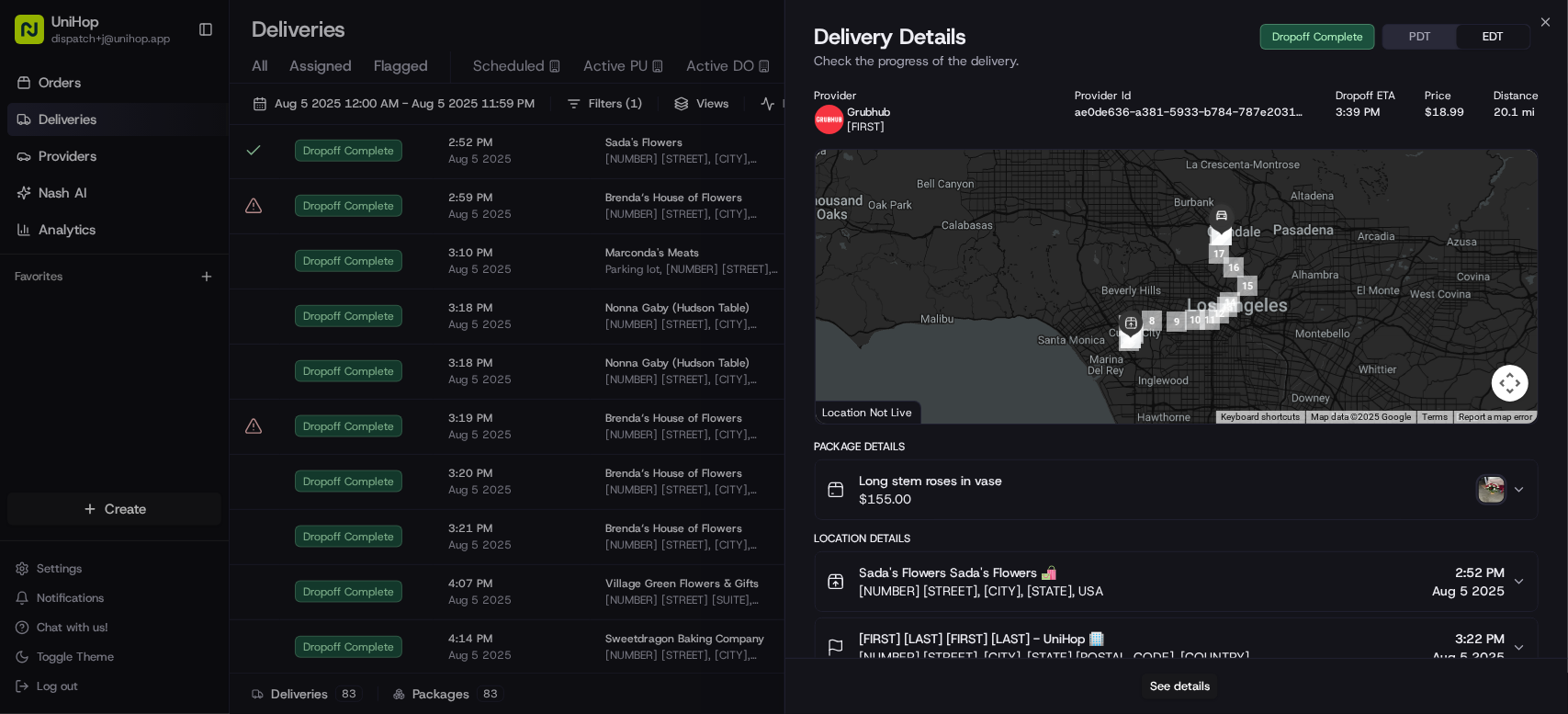 scroll, scrollTop: 659, scrollLeft: 0, axis: vertical 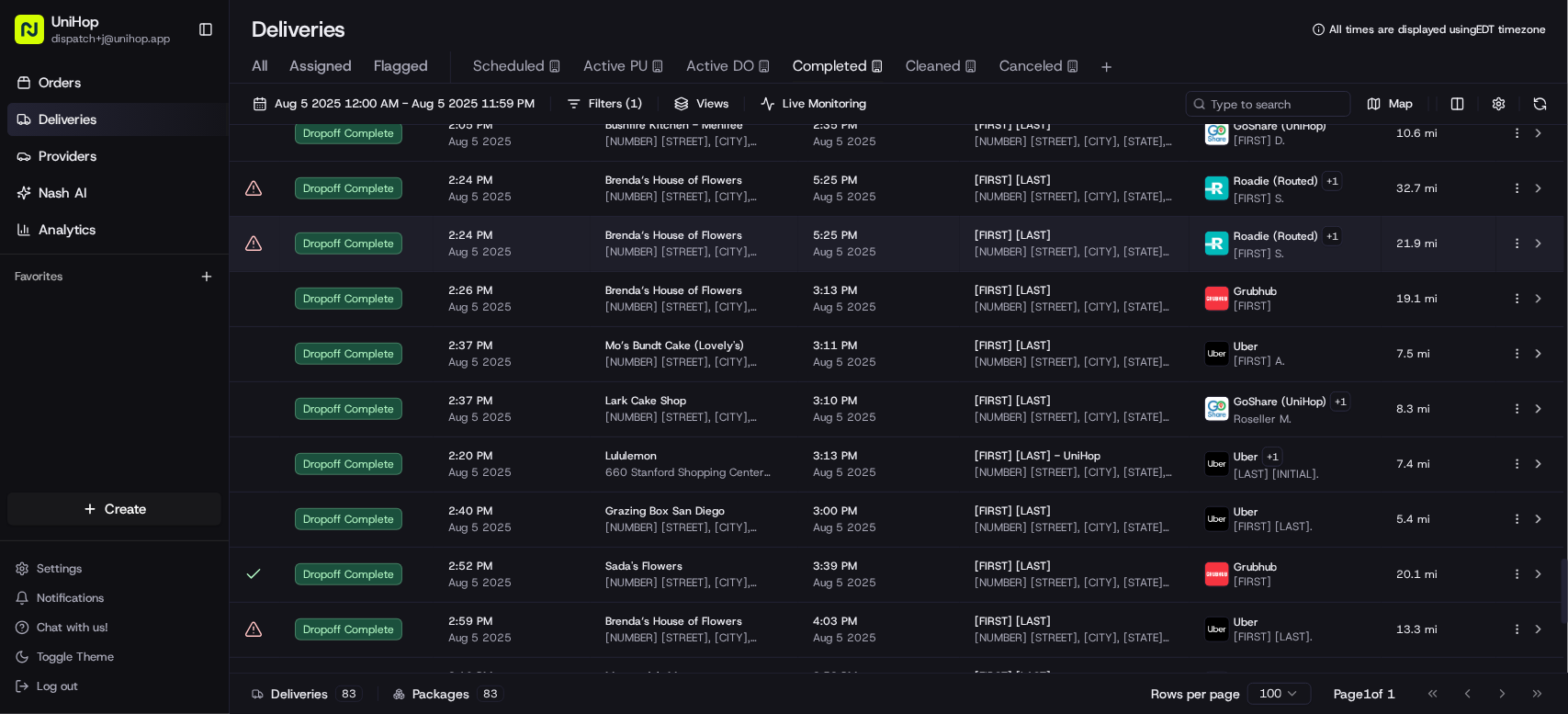 click on "[NUMBER] [STREET], [CITY], [STATE] [POSTAL_CODE], [COUNTRY]" at bounding box center (694, 252) 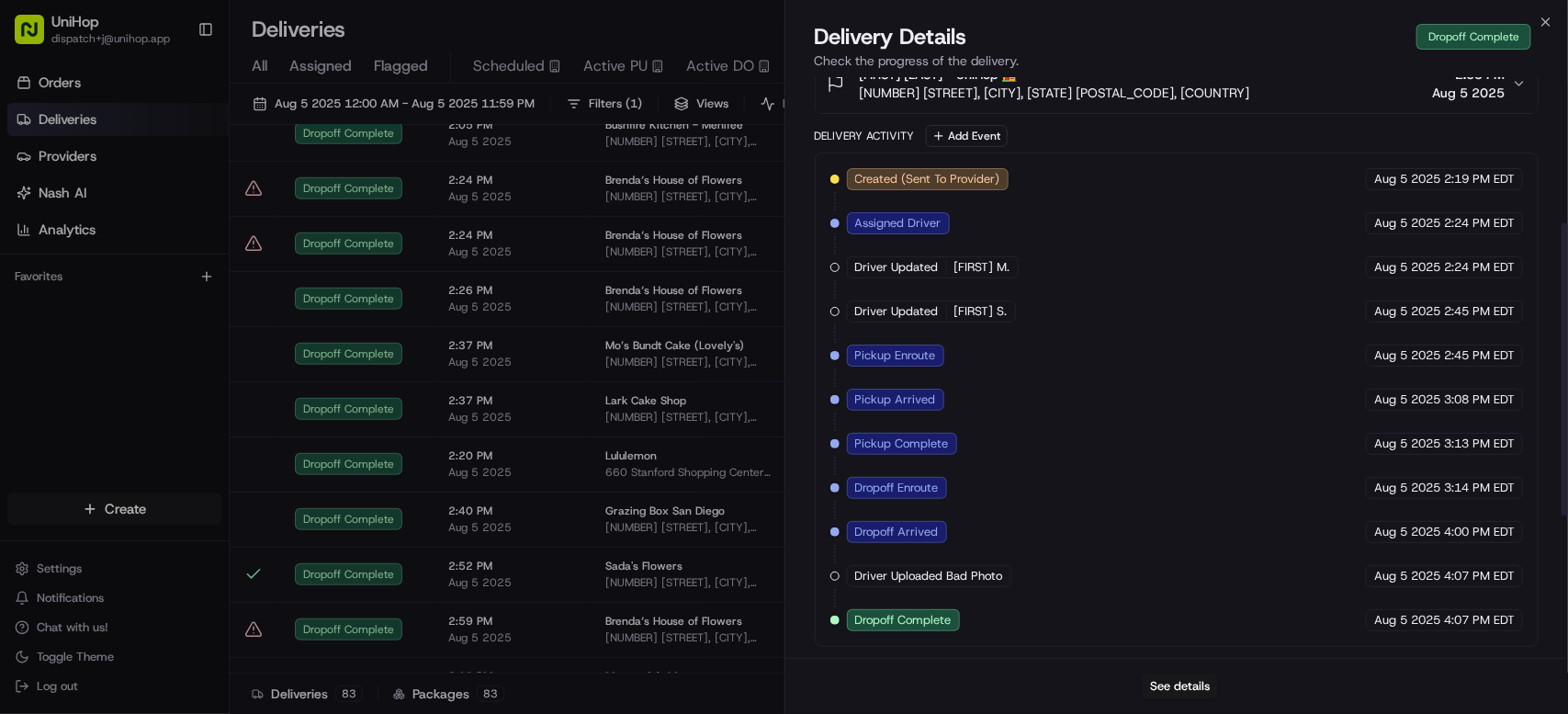 scroll, scrollTop: 570, scrollLeft: 0, axis: vertical 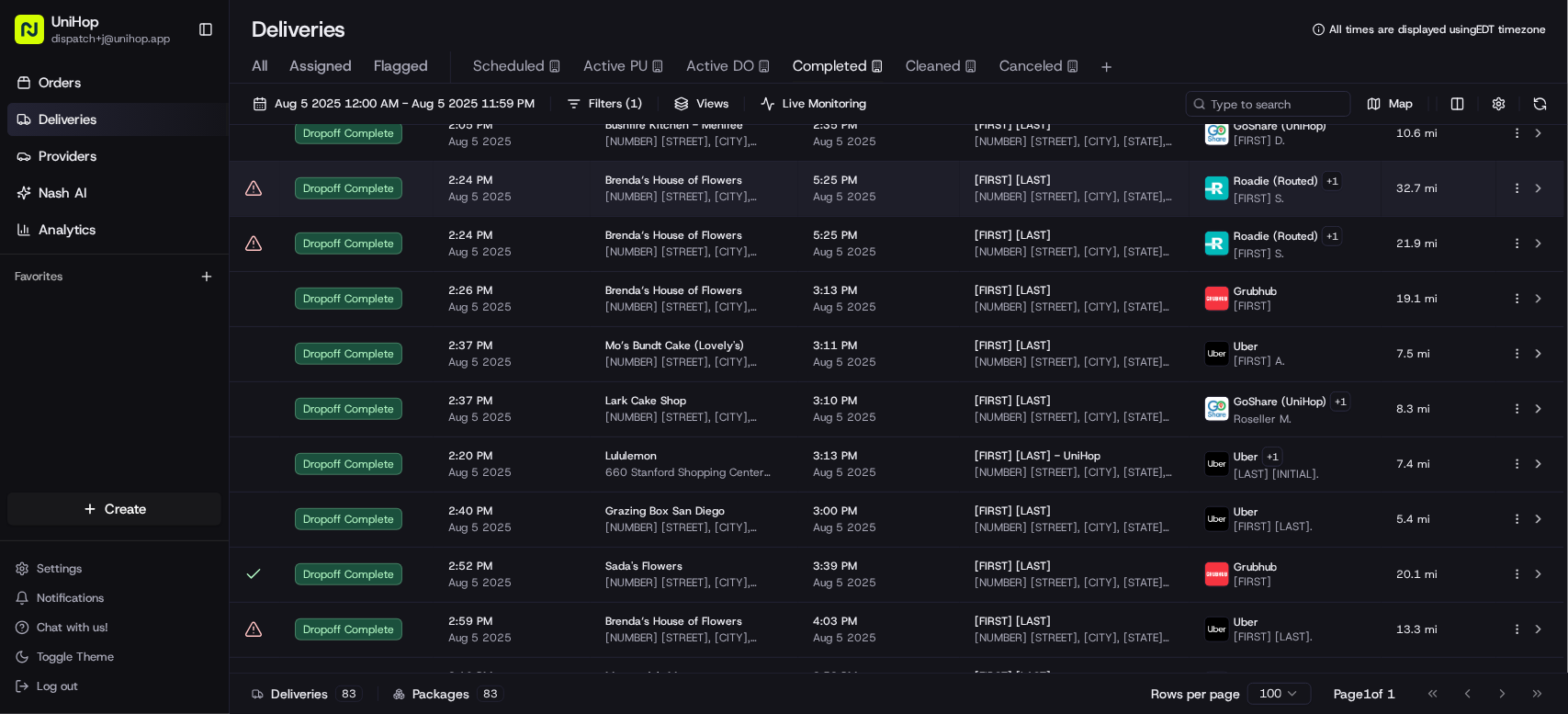 click on "2:24 PM" at bounding box center (512, 180) 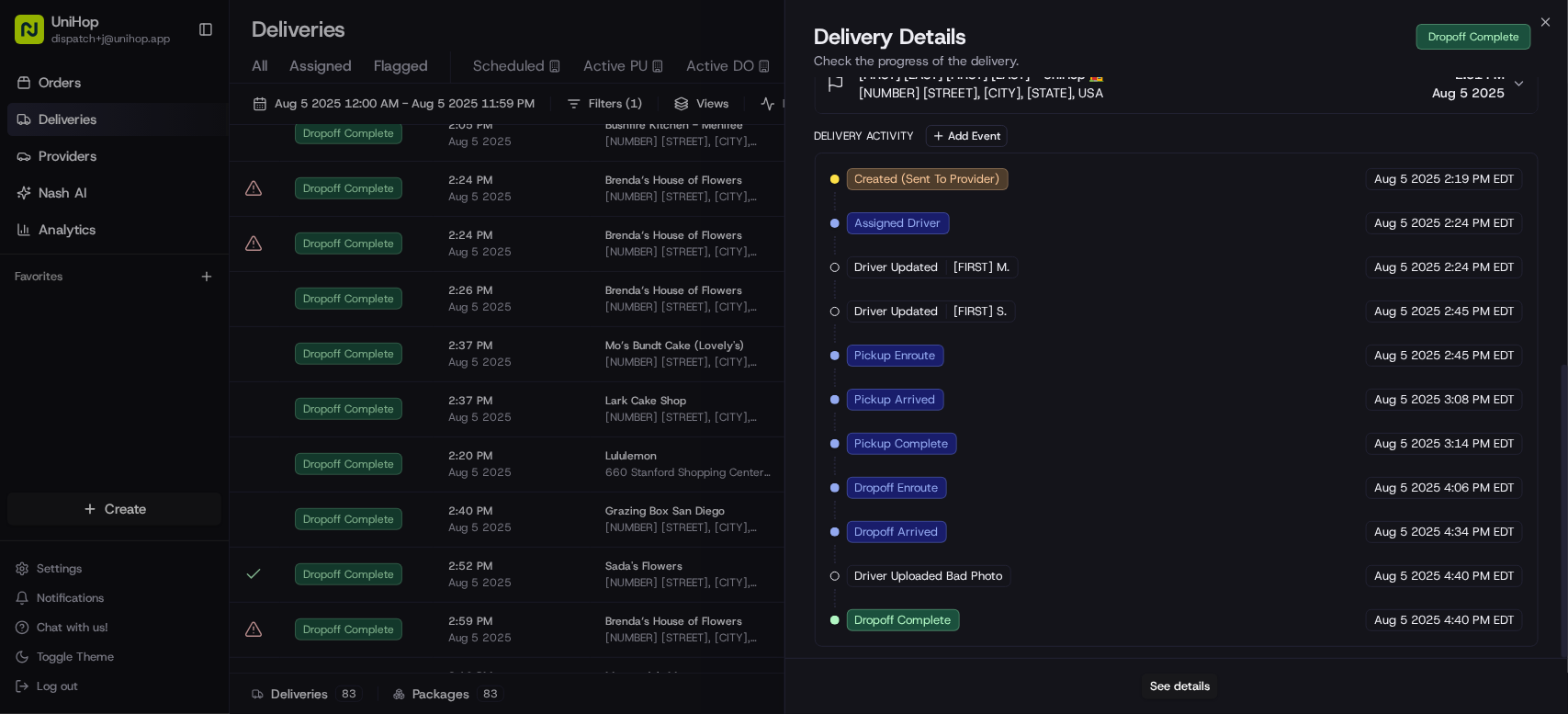 scroll, scrollTop: 570, scrollLeft: 0, axis: vertical 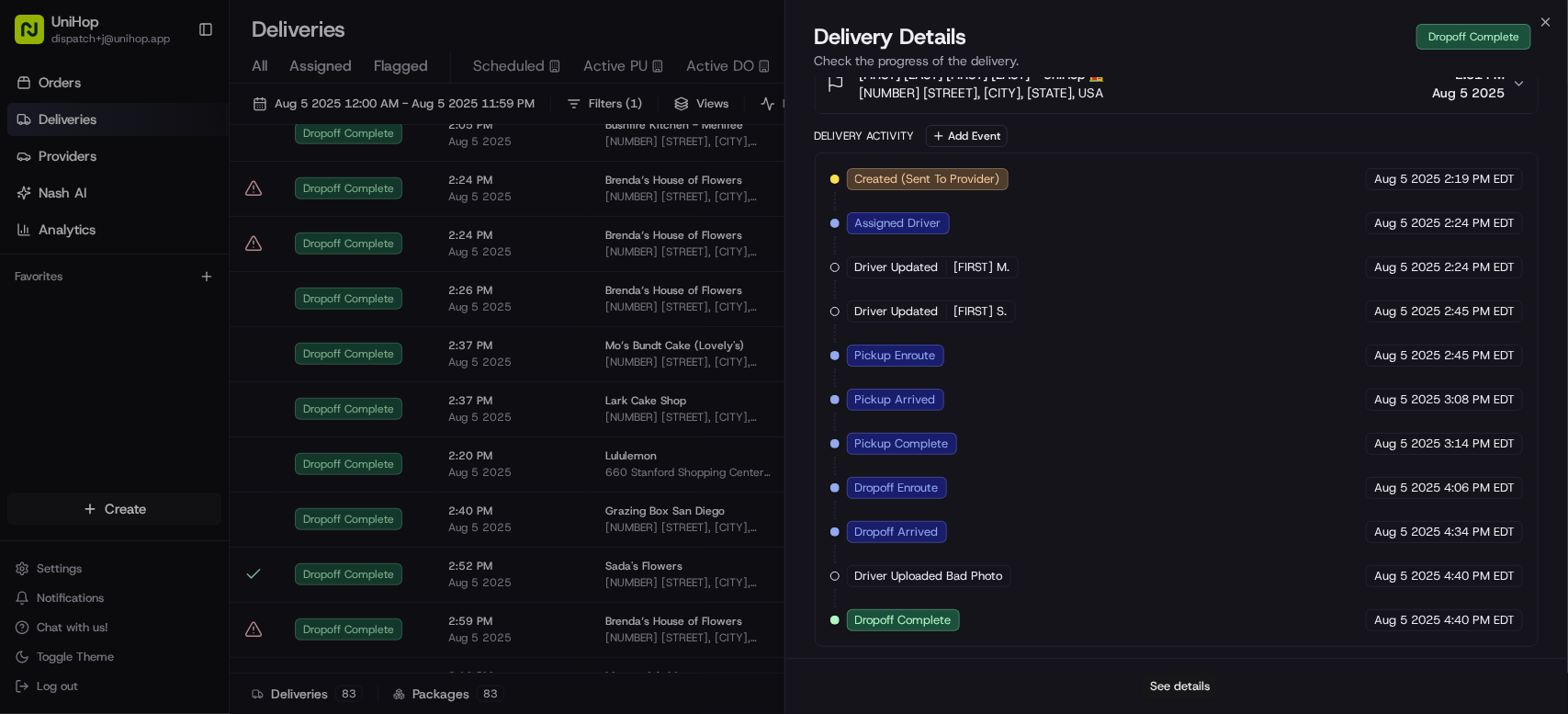 click on "See details" at bounding box center [1179, 686] 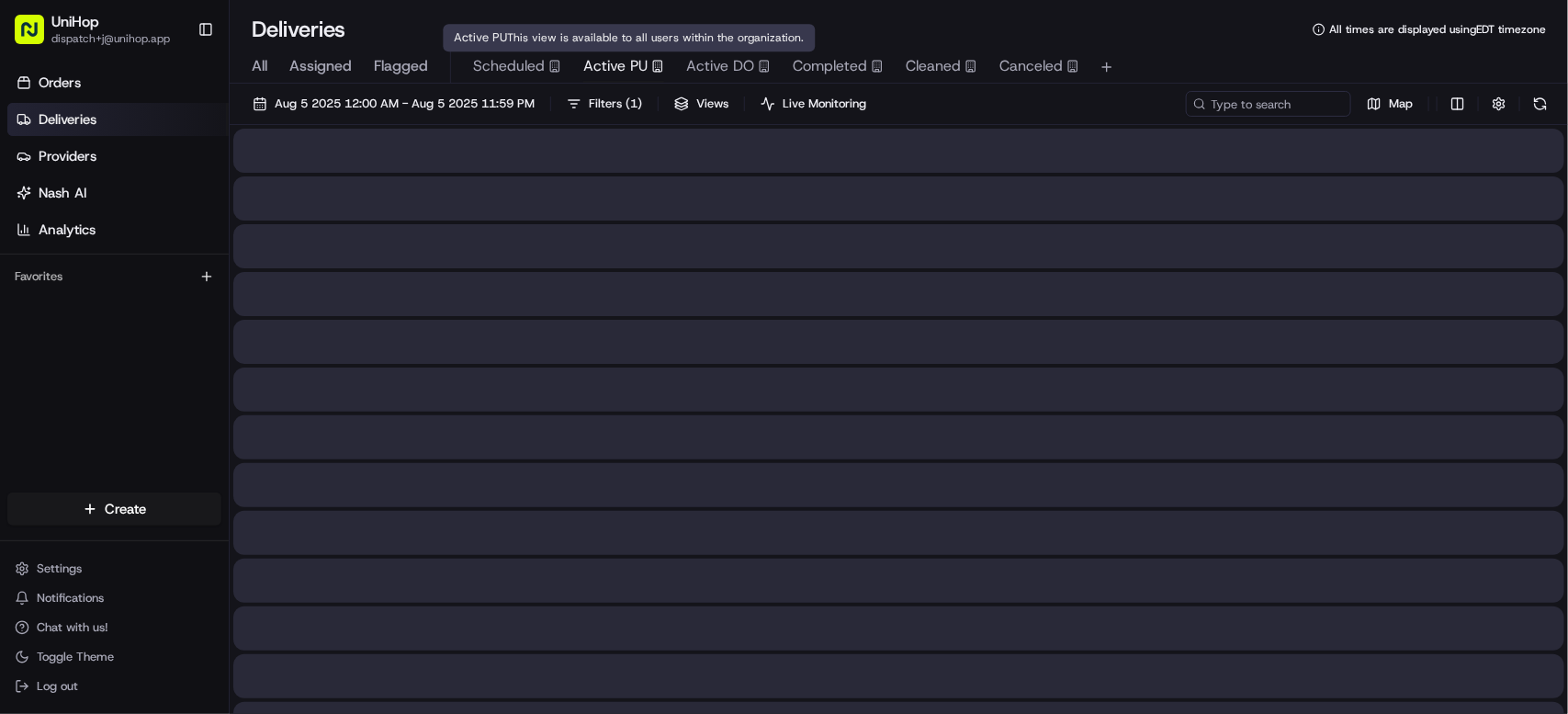 click on "Active PU" at bounding box center (615, 66) 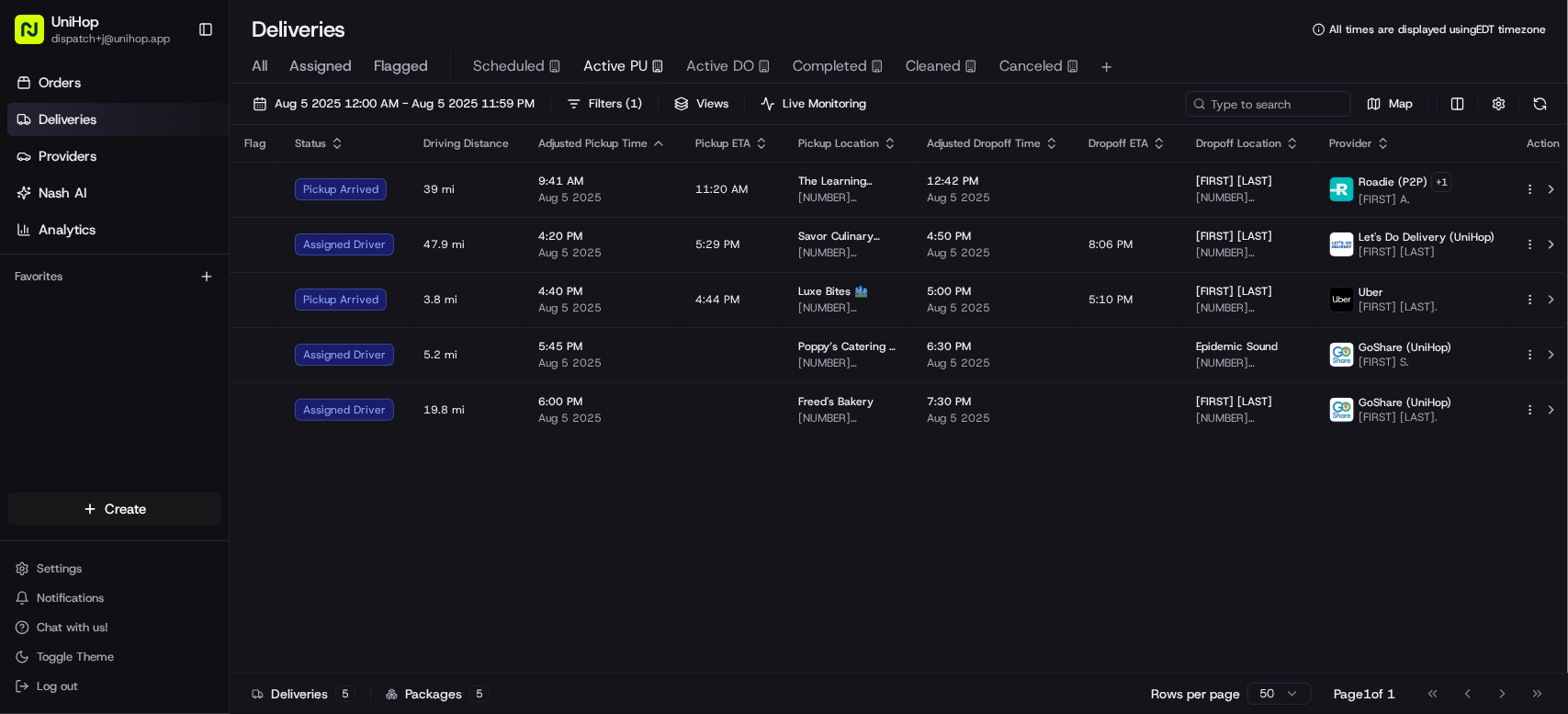 click on "Flag Status Driving Distance Adjusted Pickup Time Pickup ETA Pickup Location Adjusted Dropoff Time Dropoff ETA Dropoff Location Provider Action Pickup Arrived 39 mi 9:41 AM Aug 5 2025 11:20 AM The Learning experience [NUMBER] [STREET], [CITY], [STATE], USA 12:42 PM Aug 5 2025 [FIRST] [LAST] [NUMBER] [STREET], [CITY], [STATE], USA Roadie (P2P) + 1 [FIRST] A. Assigned Driver 47.9 mi 4:20 PM Aug 5 2025 5:29 PM Savor Culinary Services [NUMBER] [STREET], [CITY], [STATE], USA 4:50 PM Aug 5 2025 8:06 PM [FIRST] [LAST] [NUMBER] [STREET], [CITY], [STATE], USA Let's Do Delivery (UniHop) [FIRST] [LAST] Pickup Arrived 3.8 mi 4:40 PM Aug 5 2025 4:44 PM Luxe Bites 🏙️ [NUMBER] [STREET], [CITY], [STATE], USA 5:00 PM Aug 5 2025 5:10 PM [FIRST] [LAST] [NUMBER] [STREET], [CITY], [STATE], USA Uber [FIRST] [LAST]. Assigned Driver 5.2 mi 5:45 PM Aug 5 2025 Poppy’s Catering & Events (Columbia) [NUMBER] [STREET], [CITY], [STATE], USA 6:30 PM Aug 5 2025 [NUMBER] mi" at bounding box center [903, 399] 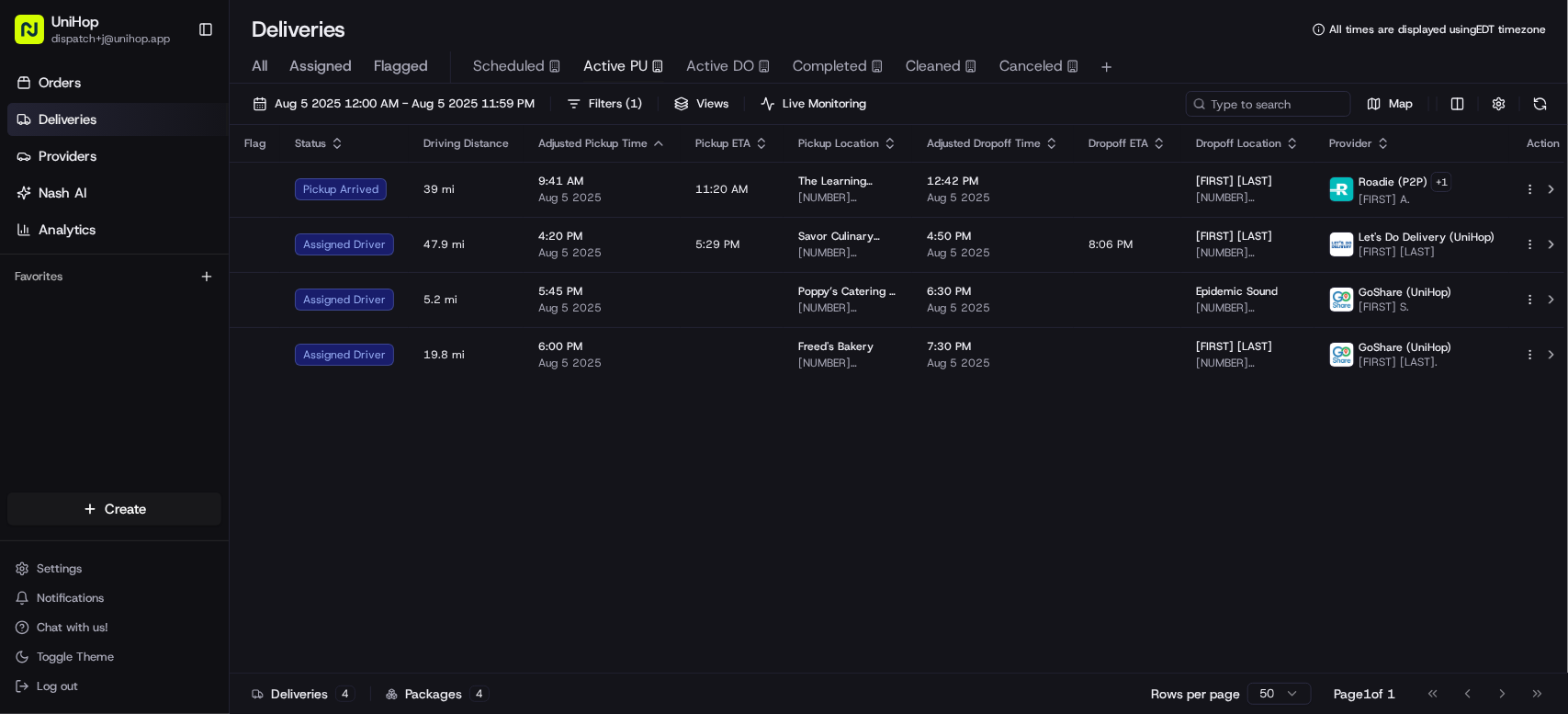 click on "Flag Status Driving Distance Adjusted Pickup Time Pickup ETA Pickup Location Adjusted Dropoff Time Dropoff ETA Dropoff Location Provider Action Pickup Arrived 39 mi 9:41 AM Aug 5 2025 11:20 AM The Learning experience [NUMBER] [STREET], [CITY], [STATE], USA 12:42 PM Aug 5 2025 [FIRST] [LAST] [NUMBER] [STREET], [CITY], [STATE], USA Roadie (P2P) + 1 [FIRST] A. Assigned Driver 47.9 mi 4:20 PM Aug 5 2025 5:29 PM Savor Culinary Services [NUMBER] [STREET], [CITY], [STATE], USA 4:50 PM Aug 5 2025 8:06 PM [FIRST] [LAST] [NUMBER] [STREET], [CITY], [STATE], USA Let's Do Delivery (UniHop) [FIRST] [LAST] Assigned Driver 5.2 mi 5:45 PM Aug 5 2025 Poppy’s Catering & Events (Columbia) [NUMBER] [STREET], [CITY], [STATE], USA 6:30 PM Aug 5 2025 Epidemic Sound [NUMBER] [STREET], [CITY], [STATE], USA GoShare (UniHop) [FIRST] S. Assigned Driver 19.8 mi 6:00 PM Aug 5 2025 Freed's Bakery [NUMBER] [STREET], [CITY], [STATE], USA 7:30 PM Aug 5 2025 [FIRST] [LAST] GoShare (UniHop)" at bounding box center (903, 399) 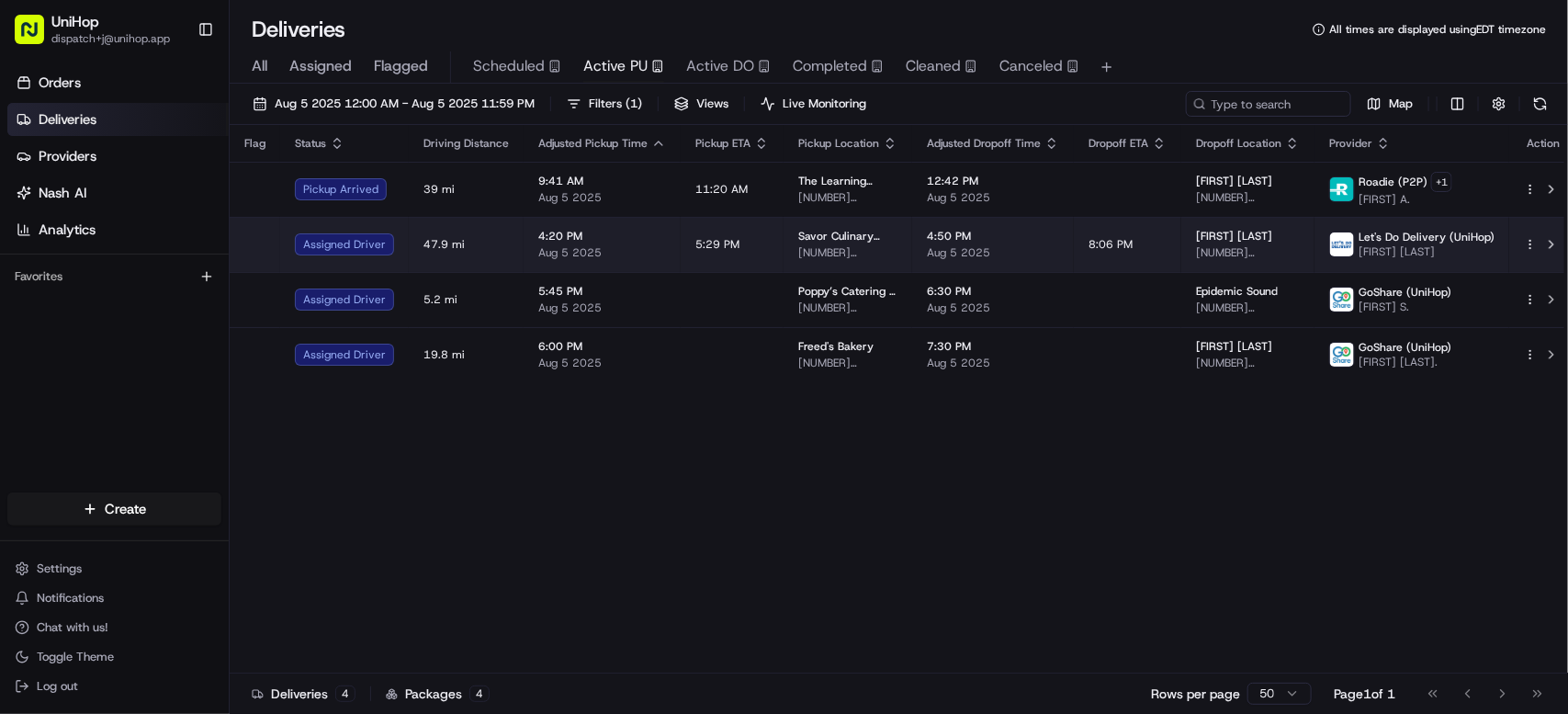 click on "[NUMBER] [STREET], [CITY], [STATE], USA" at bounding box center (848, 253) 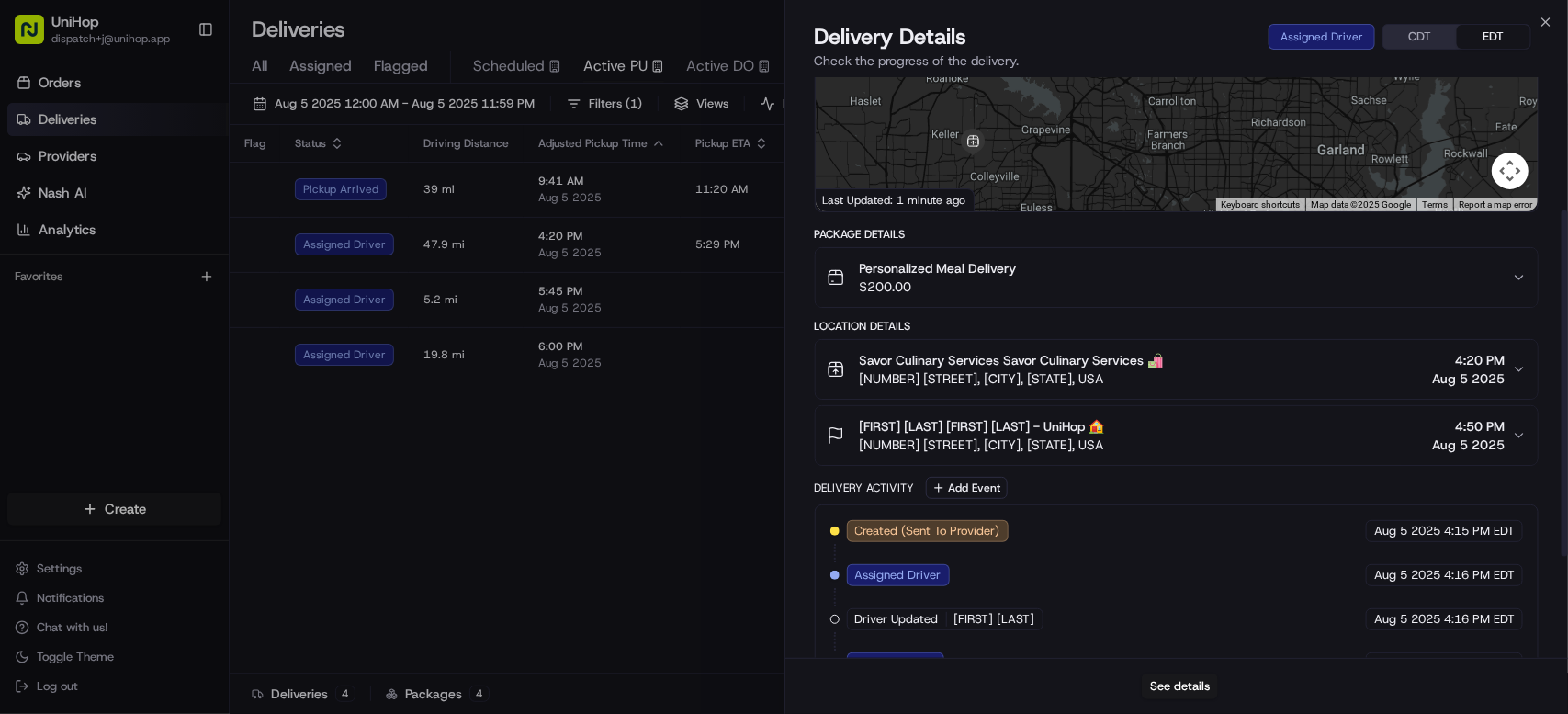 scroll, scrollTop: 222, scrollLeft: 0, axis: vertical 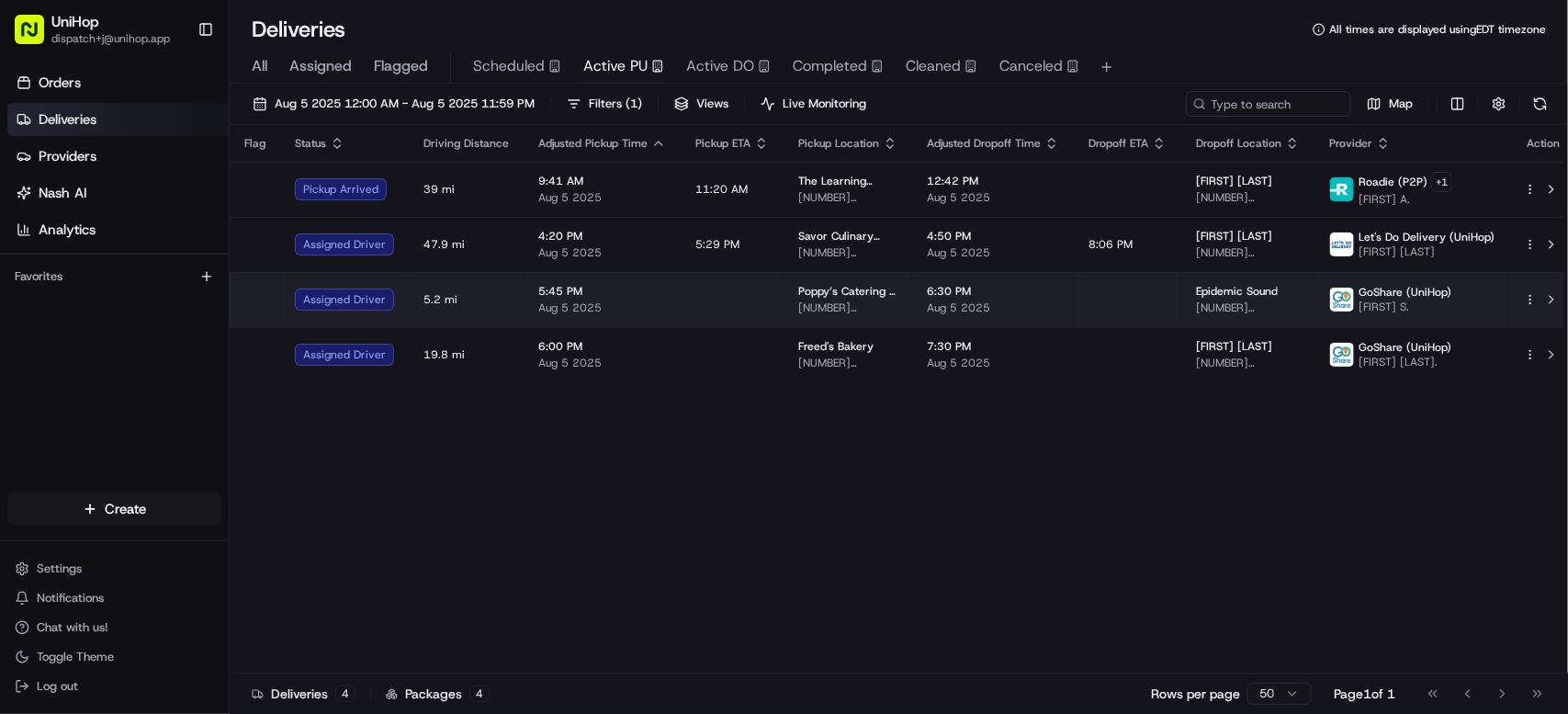 click on "Poppy’s Catering & Events (Columbia) [NUMBER] [STREET], [CITY], [STATE], USA" at bounding box center [848, 300] 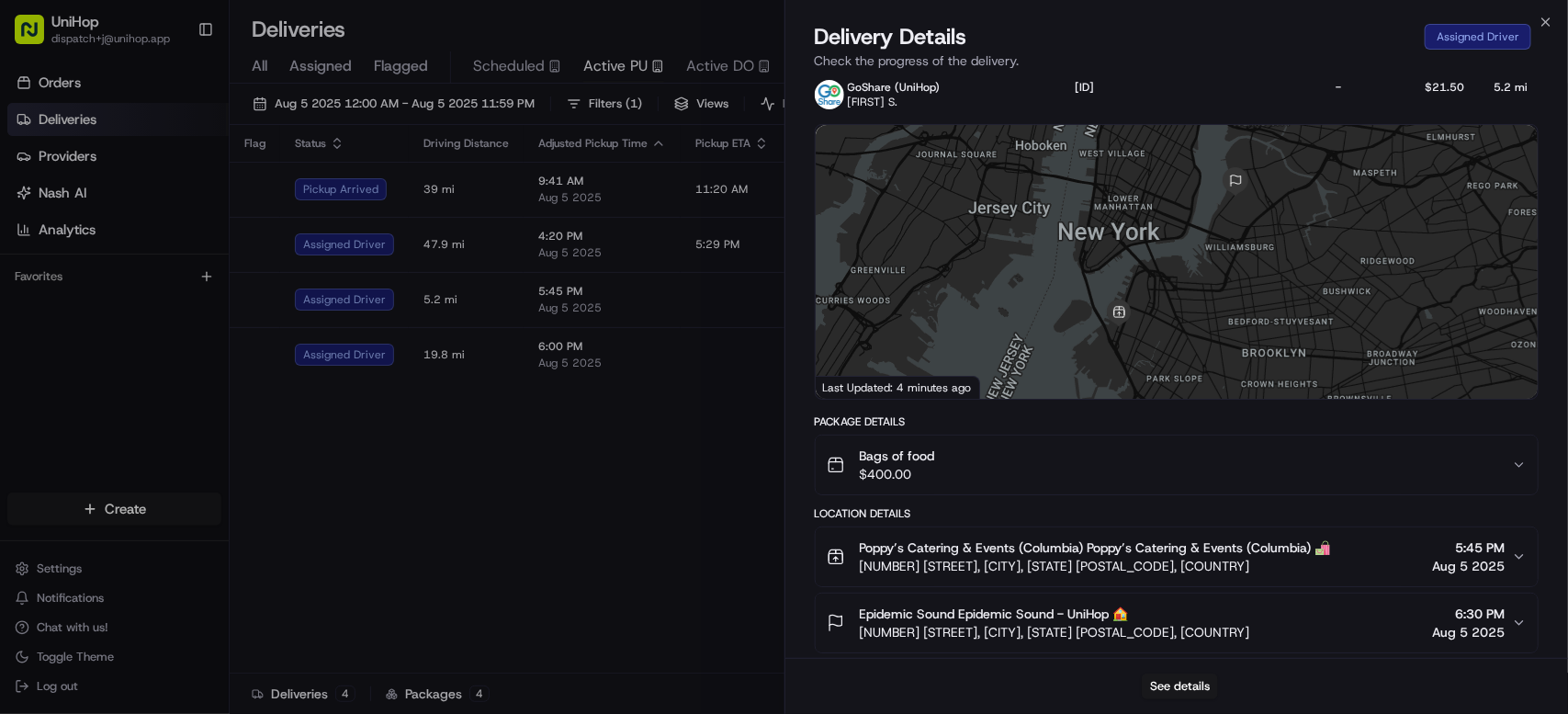 scroll, scrollTop: 225, scrollLeft: 0, axis: vertical 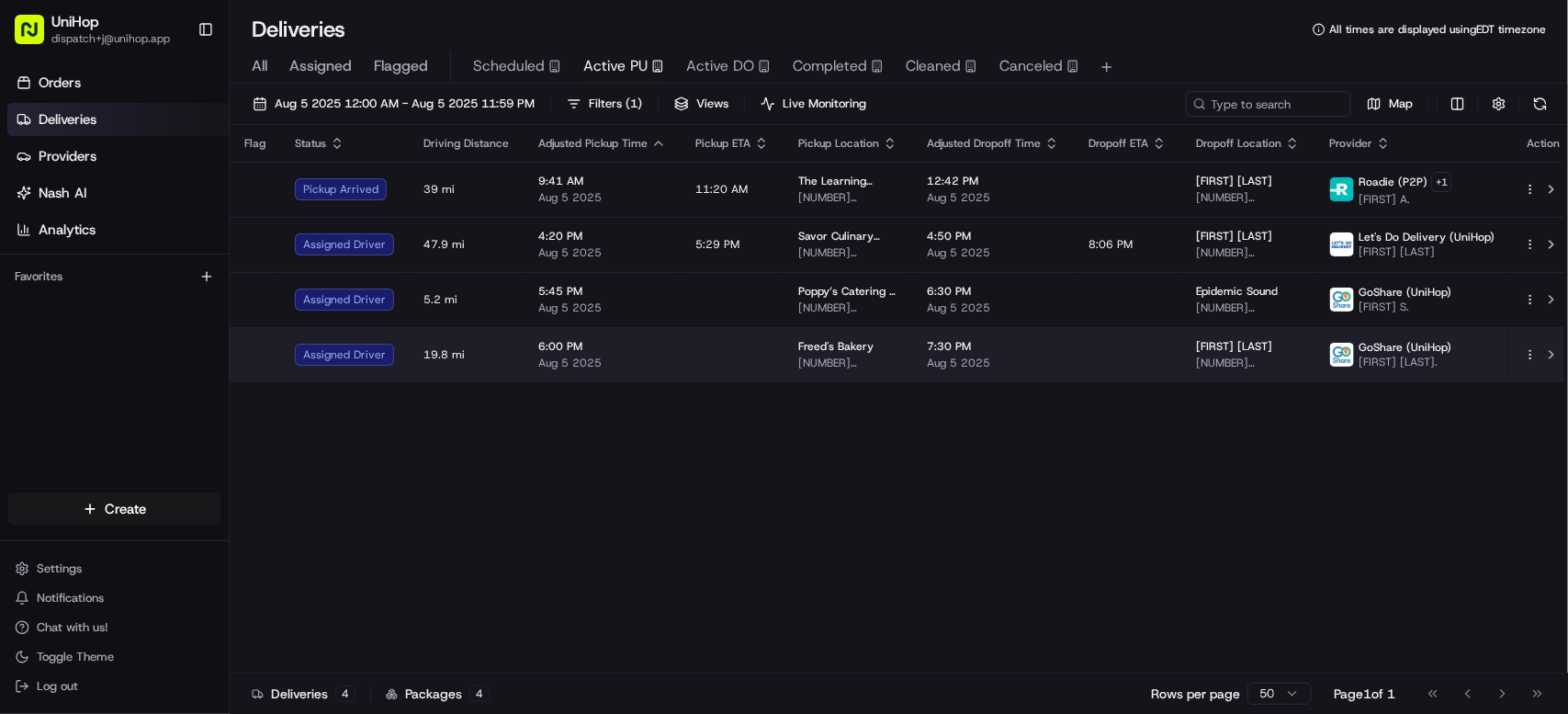 click on "6:00 PM Aug 5 2025" at bounding box center [602, 355] 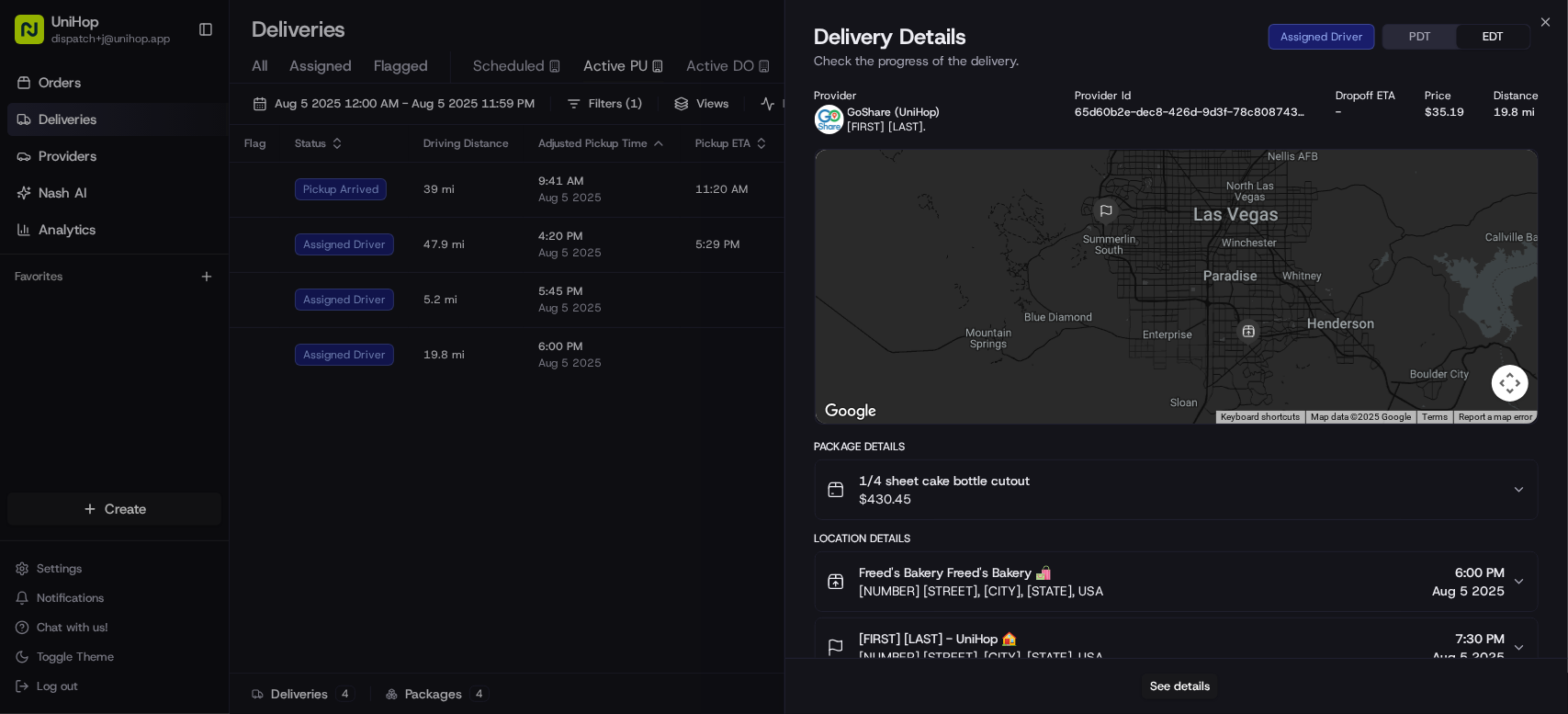 scroll, scrollTop: 303, scrollLeft: 0, axis: vertical 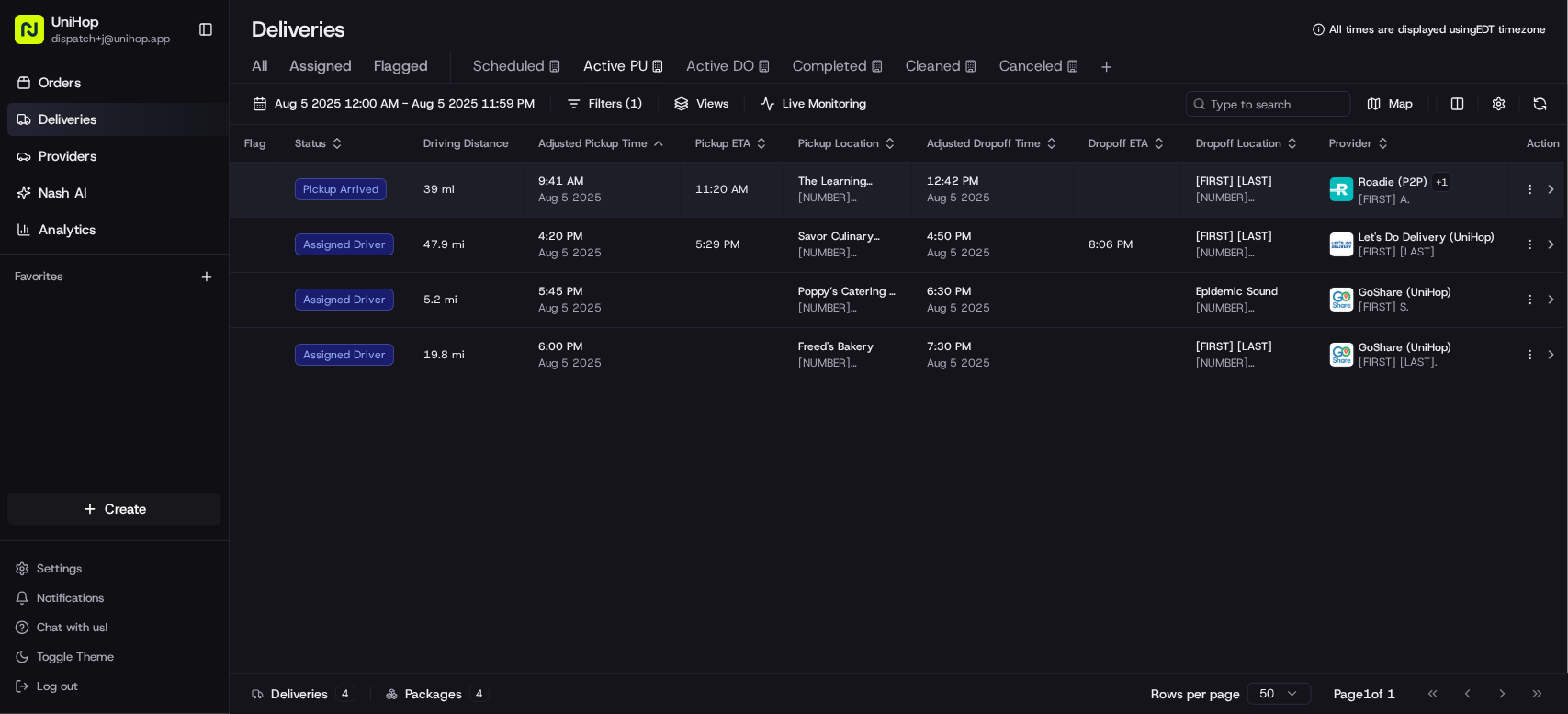 click on "12:42 PM" at bounding box center [993, 181] 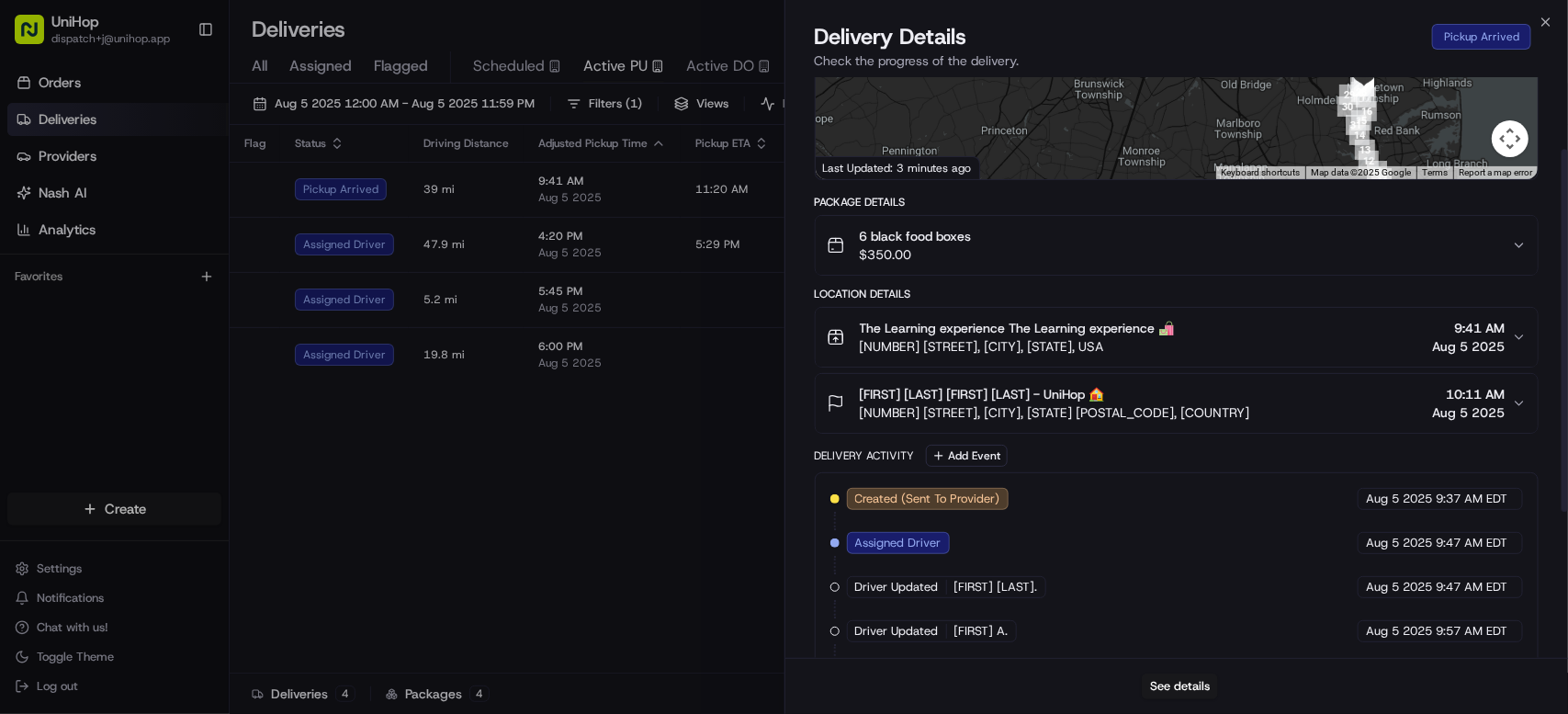 scroll, scrollTop: 347, scrollLeft: 0, axis: vertical 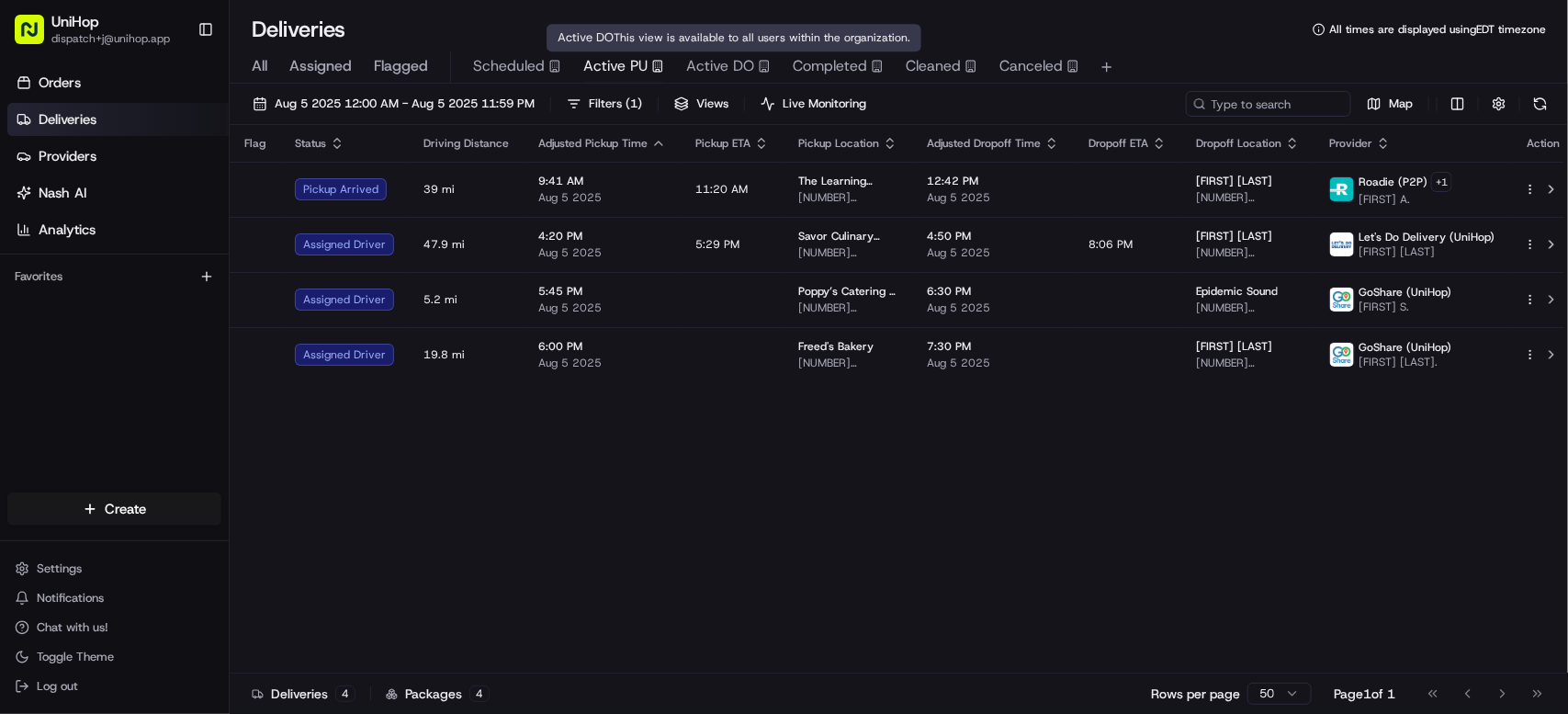 click on "Active DO" at bounding box center (720, 66) 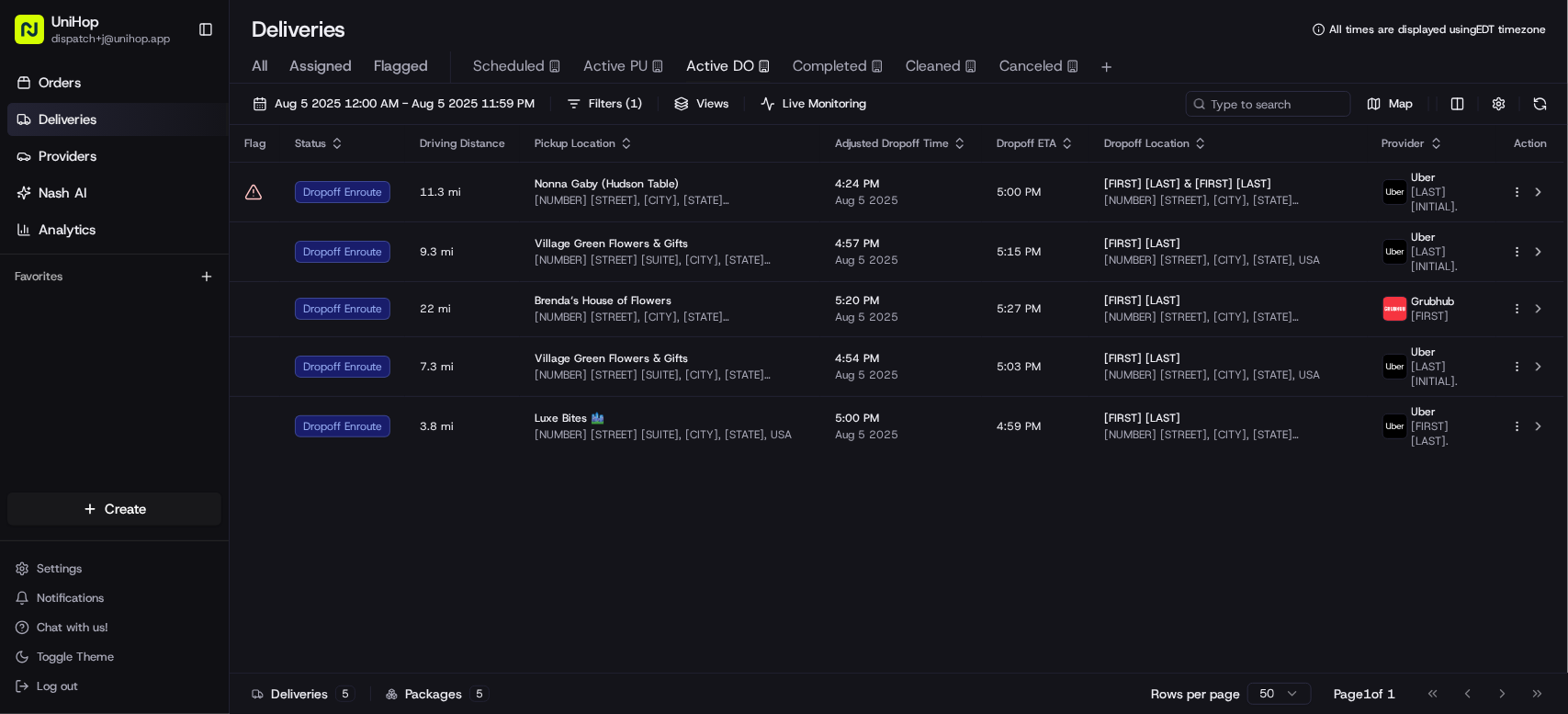 click on "Flag Status Driving Distance Pickup Location Adjusted Dropoff Time Dropoff ETA Dropoff Location Provider Action Dropoff Enroute 11.3 mi Nonna Gaby (Hudson Table) [NUMBER] [STREET], [CITY], [STATE], USA 4:24 PM Aug 5 2025 5:00 PM [FIRST] [LAST] & [FIRST] [LAST] [NUMBER] [STREET], [CITY], [STATE], USA Uber [FIRST] [LAST]. Dropoff Enroute 9.3 mi Village Green Flowers & Gifts [NUMBER] [STREET], [CITY], [STATE], USA 4:57 PM Aug 5 2025 5:15 PM [FIRST] [LAST] [NUMBER] [STREET], [CITY], [STATE], USA Uber [FIRST] [LAST]. Dropoff Enroute 22 mi Brenda‘s House of Flowers [NUMBER] [STREET], [CITY], [STATE], USA 5:20 PM Aug 5 2025 5:27 PM [FIRST] [LAST] [NUMBER] [STREET], [CITY], [STATE], USA Grubhub [FIRST] Dropoff Enroute 7.3 mi Village Green Flowers & Gifts [NUMBER] [STREET], [CITY], [STATE], USA 4:54 PM Aug 5 2025 5:03 PM [FIRST] [LAST] [NUMBER] [STREET], [CITY], [STATE], USA Uber [FIRST] [LAST]. Dropoff Enroute 3.8 mi Luxe Bites 🏙️ [NUMBER] [STREET], [CITY], [STATE], USA 5:00 PM Aug 5 2025 4:59 PM [FIRST] [LAST]" at bounding box center [897, 399] 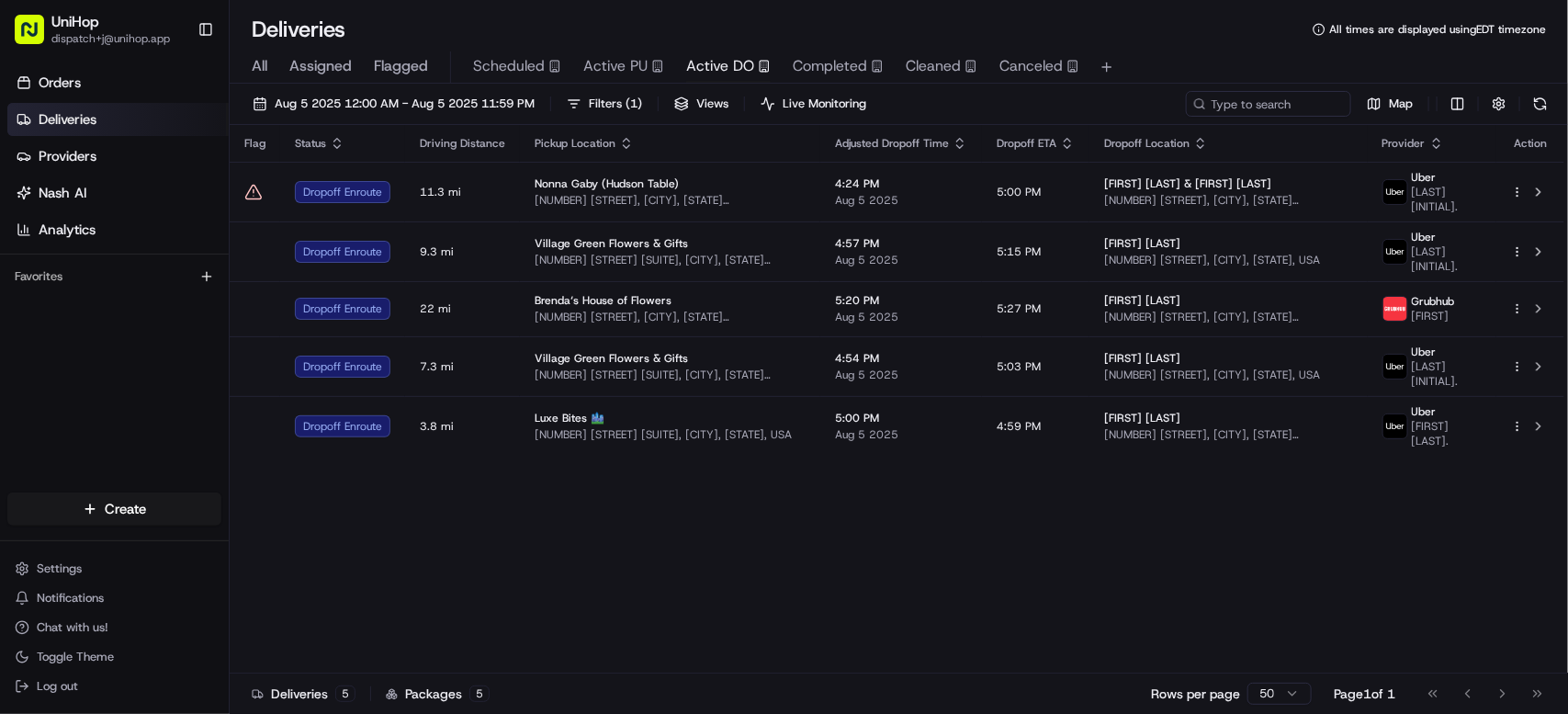 click on "Flag Status Driving Distance Pickup Location Adjusted Dropoff Time Dropoff ETA Dropoff Location Provider Action Dropoff Enroute 11.3 mi Nonna Gaby (Hudson Table) [NUMBER] [STREET], [CITY], [STATE], USA 4:24 PM Aug 5 2025 5:00 PM [FIRST] [LAST] & [FIRST] [LAST] [NUMBER] [STREET], [CITY], [STATE], USA Uber [FIRST] [LAST]. Dropoff Enroute 9.3 mi Village Green Flowers & Gifts [NUMBER] [STREET], [CITY], [STATE], USA 4:57 PM Aug 5 2025 5:15 PM [FIRST] [LAST] [NUMBER] [STREET], [CITY], [STATE], USA Uber [FIRST] [LAST]. Dropoff Enroute 22 mi Brenda‘s House of Flowers [NUMBER] [STREET], [CITY], [STATE], USA 5:20 PM Aug 5 2025 5:27 PM [FIRST] [LAST] [NUMBER] [STREET], [CITY], [STATE], USA Grubhub [FIRST] Dropoff Enroute 7.3 mi Village Green Flowers & Gifts [NUMBER] [STREET], [CITY], [STATE], USA 4:54 PM Aug 5 2025 5:03 PM [FIRST] [LAST] [NUMBER] [STREET], [CITY], [STATE], USA Uber [FIRST] [LAST]. Dropoff Enroute 3.8 mi Luxe Bites 🏙️ [NUMBER] [STREET], [CITY], [STATE], USA 5:00 PM Aug 5 2025 4:59 PM [FIRST] [LAST]" at bounding box center [897, 399] 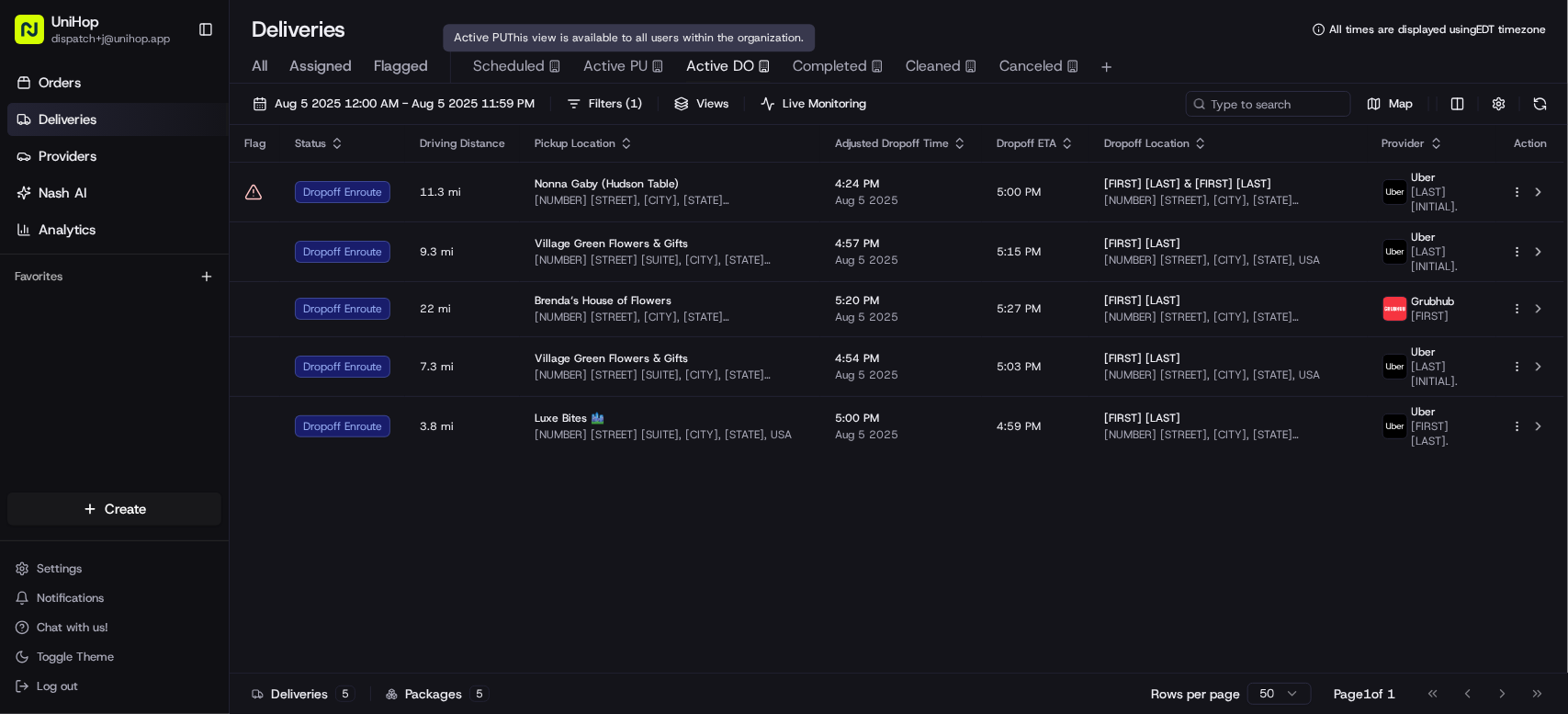click on "Active PU" at bounding box center (615, 66) 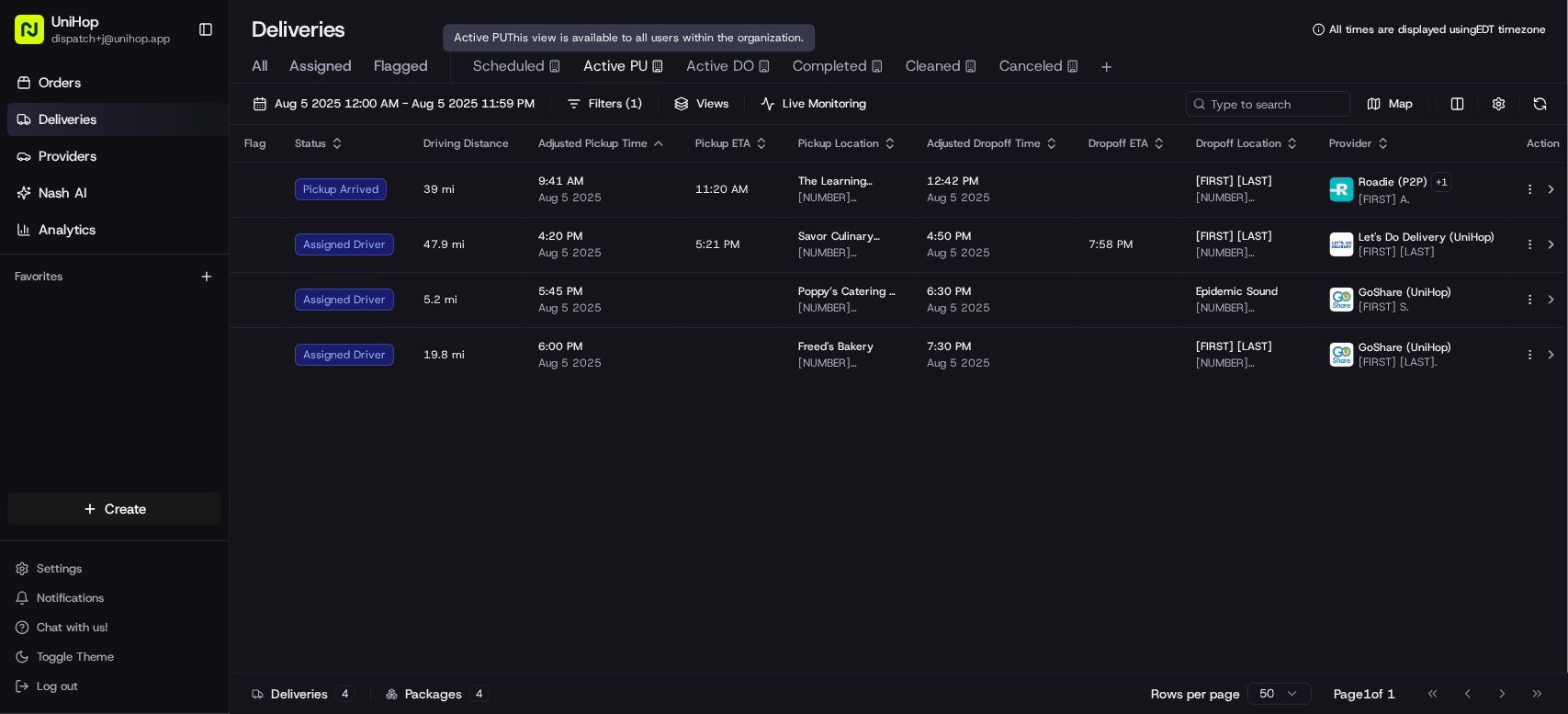 click on "Active DO" at bounding box center (720, 66) 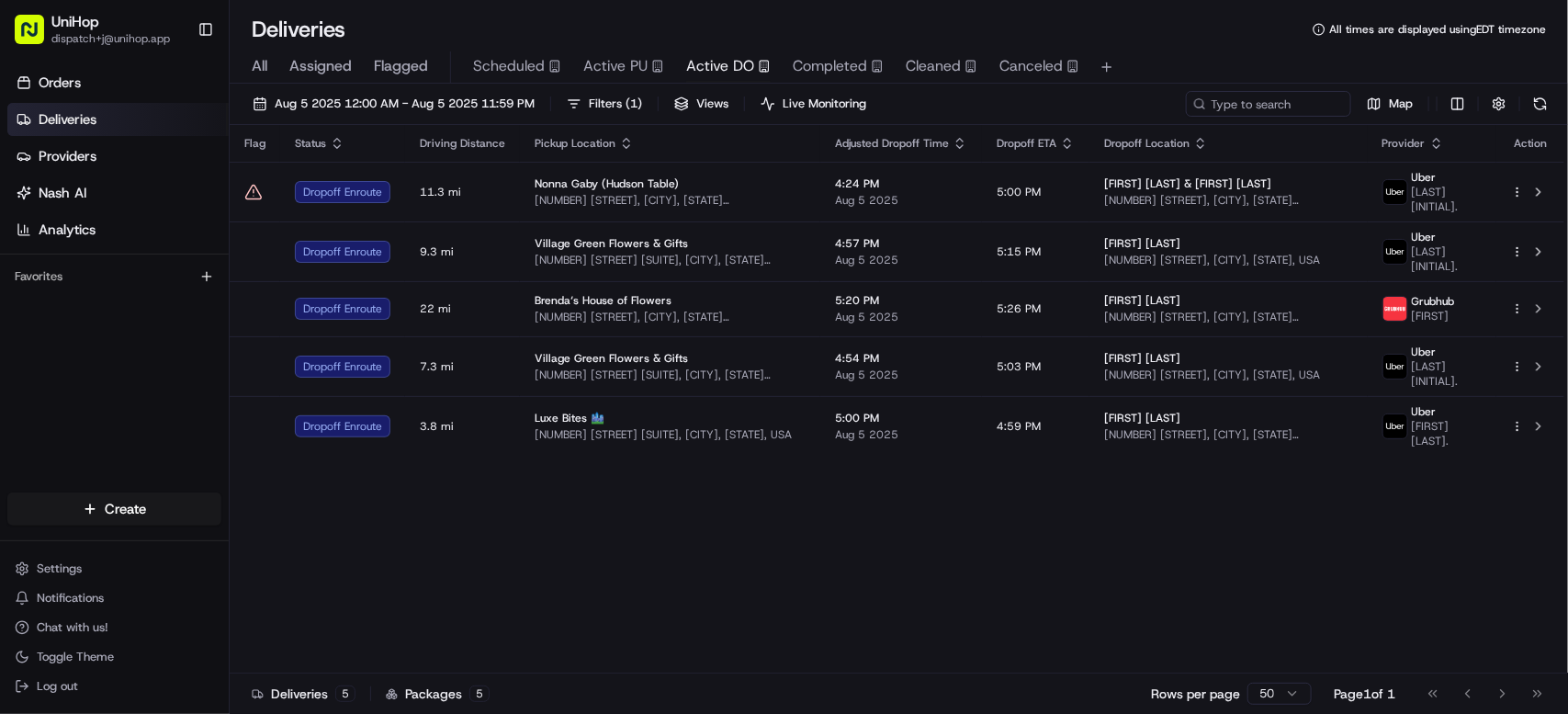 click on "Flag Status Driving Distance Pickup Location Adjusted Dropoff Time Dropoff ETA Dropoff Location Provider Action Dropoff Enroute 11.3 mi Nonna Gaby (Hudson Table) [NUMBER] [STREET], [CITY], [STATE] [POSTAL_CODE], [COUNTRY] 4:24 PM Aug 5 2025 5:00 PM [FIRST] [LAST] & [FIRST] [LAST] [NUMBER] [STREET], [CITY], [STATE] [POSTAL_CODE], [COUNTRY] Uber [FIRST] [LAST]. Dropoff Enroute 9.3 mi Village Green Flowers & Gifts [NUMBER] [STREET] [SUITE], [CITY], [STATE] [POSTAL_CODE], [COUNTRY] 4:57 PM Aug 5 2025 5:15 PM [FIRST] [LAST] [NUMBER] [STREET], [CITY], [STATE] [POSTAL_CODE], [COUNTRY] Uber [FIRST] [LAST]. Dropoff Enroute 22 mi Brenda‘s House of Flowers [NUMBER] [STREET], [CITY], [STATE] [POSTAL_CODE], [COUNTRY] 5:20 PM Aug 5 2025 5:26 PM [FIRST] [LAST] [NUMBER] [STREET], [CITY], [STATE] [POSTAL_CODE], [COUNTRY] Grubhub [FIRST]. Dropoff Enroute 7.3 mi Village Green Flowers & Gifts [NUMBER] [STREET] [SUITE], [CITY], [STATE] [POSTAL_CODE], [COUNTRY] 4:54 PM Aug 5 2025 5:03 PM [FIRST] [LAST] [NUMBER] [STREET], [CITY], [STATE] [POSTAL_CODE], [COUNTRY] Uber [FIRST] [LAST]. Dropoff Enroute 3.8 mi Luxe Bites 🏙️ [NUMBER] [STREET] [SUITE], [CITY], [STATE] [POSTAL_CODE], [COUNTRY] 5:00 PM Aug 5 2025 4:59 PM [FIRST] [LAST]" at bounding box center [897, 399] 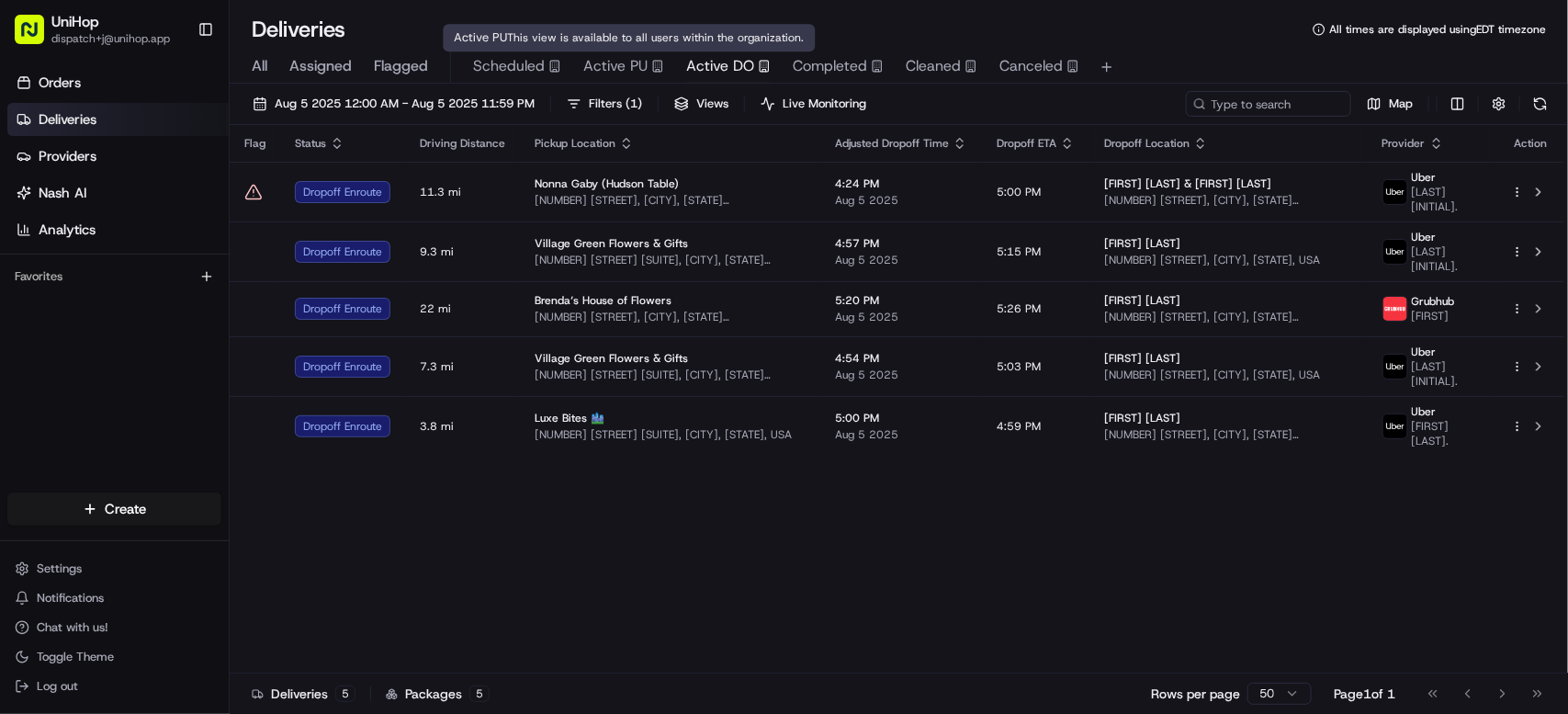 click on "Active PU" at bounding box center (615, 66) 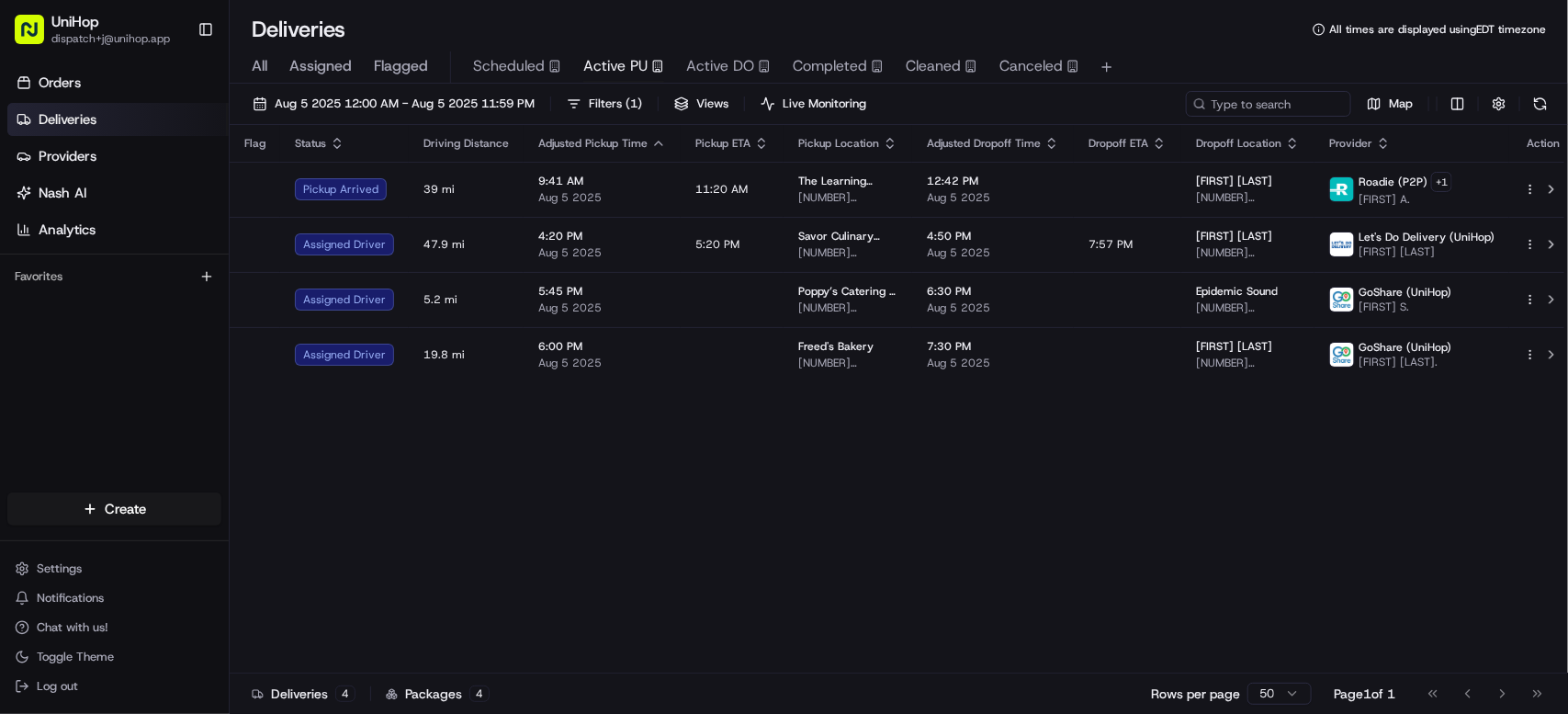 click on "Flag Status Driving Distance Adjusted Pickup Time Pickup ETA Pickup Location Adjusted Dropoff Time Dropoff ETA Dropoff Location Provider Action Pickup Arrived 39 mi 9:41 AM Aug 5 2025 11:20 AM The Learning experience [NUMBER] [STREET], [CITY], [STATE] [POSTAL_CODE], [COUNTRY] 12:42 PM Aug 5 2025 [FIRST] [LAST] [NUMBER] [STREET], [CITY], [STATE] [POSTAL_CODE], [COUNTRY] Roadie (P2P) + 1 [FIRST] [LAST]. Assigned Driver 47.9 mi 4:20 PM Aug 5 2025 5:20 PM Savor Culinary Services [NUMBER] [STREET], [CITY], [STATE] [POSTAL_CODE], [COUNTRY] 4:50 PM Aug 5 2025 7:57 PM [FIRST] [LAST] [NUMBER] [STREET], [CITY], [STATE] [POSTAL_CODE], [COUNTRY] Let's Do Delivery (UniHop) [FIRST] [LAST]. Assigned Driver 5.2 mi 5:45 PM Aug 5 2025 Poppy’s Catering & Events (Columbia) [NUMBER] [STREET], [CITY], [STATE] [POSTAL_CODE], [COUNTRY] 6:30 PM Aug 5 2025 Epidemic Sound [NUMBER] [STREET], [CITY], [STATE] [POSTAL_CODE], [COUNTRY] GoShare (UniHop) [FIRST] [LAST]. Assigned Driver 19.8 mi 6:00 PM Aug 5 2025 Freed's Bakery [NUMBER] [STREET], [CITY], [STATE] [POSTAL_CODE], [COUNTRY] 7:30 PM Aug 5 2025 [FIRST] [LAST] GoShare (UniHop)" at bounding box center (903, 399) 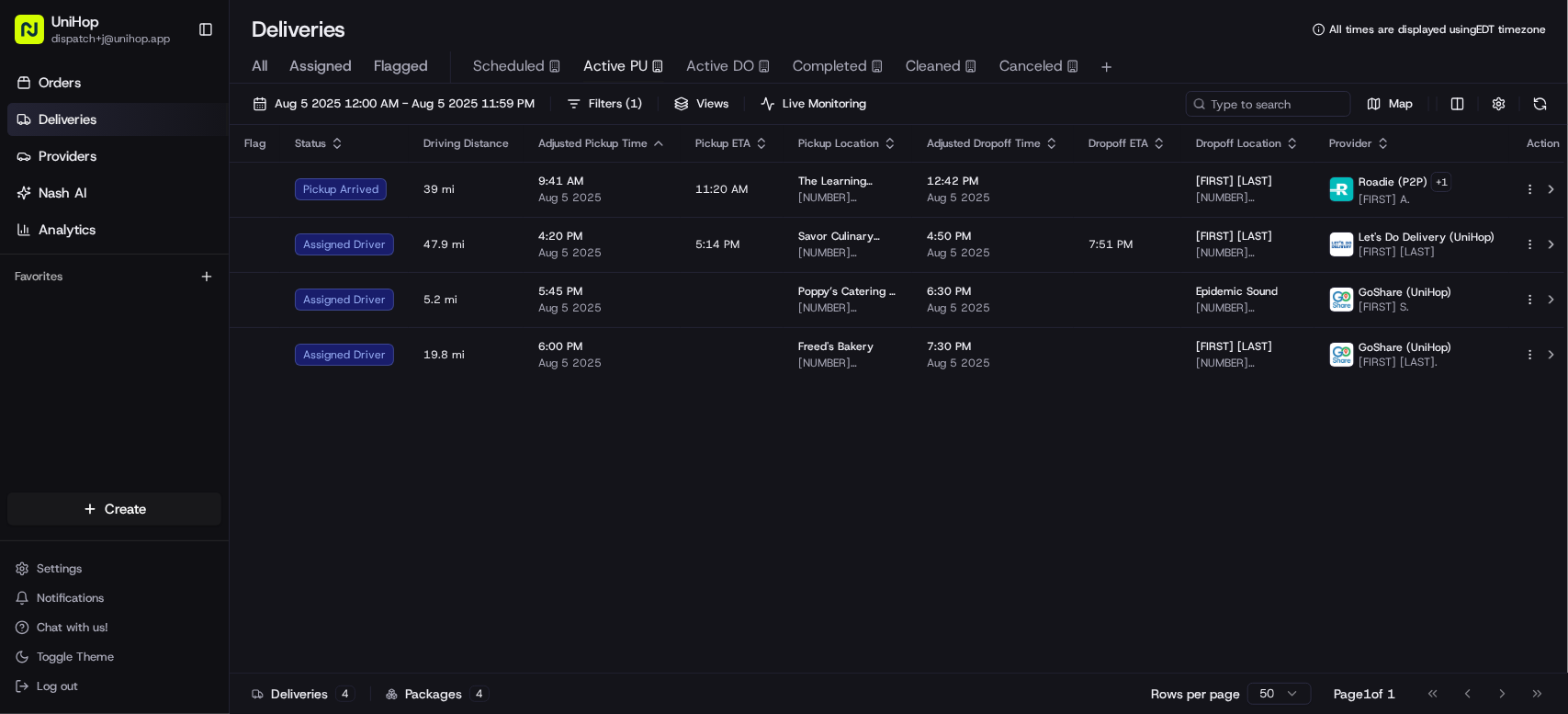 click on "Flag Status Driving Distance Adjusted Pickup Time Pickup ETA Pickup Location Adjusted Dropoff Time Dropoff ETA Dropoff Location Provider Action Pickup Arrived 39 mi 9:41 AM Aug 5 2025 11:20 AM The Learning experience [NUMBER] [STREET], [CITY], [STATE], USA 12:42 PM Aug 5 2025 [FIRST] [LAST] [NUMBER] [STREET], [CITY], [STATE], USA Roadie (P2P) + 1 [FIRST] A. Assigned Driver 47.9 mi 4:20 PM Aug 5 2025 5:14 PM Savor Culinary Services [NUMBER] [STREET], [CITY], [STATE], USA 4:50 PM Aug 5 2025 7:51 PM [FIRST] [LAST] [NUMBER] [STREET], [CITY], [STATE], USA Let's Do Delivery (UniHop) [FIRST] [LAST] Assigned Driver 5.2 mi 5:45 PM Aug 5 2025 Poppy’s Catering & Events (Columbia) [NUMBER] [STREET], [CITY], [STATE], USA 6:30 PM Aug 5 2025 Epidemic Sound [NUMBER] [STREET], [CITY], [STATE], USA GoShare (UniHop) [FIRST] S. Assigned Driver 19.8 mi 6:00 PM Aug 5 2025 Freed's Bakery [NUMBER] [STREET], [CITY], [STATE], USA 7:30 PM Aug 5 2025 [FIRST] [LAST] GoShare (UniHop)" at bounding box center (903, 399) 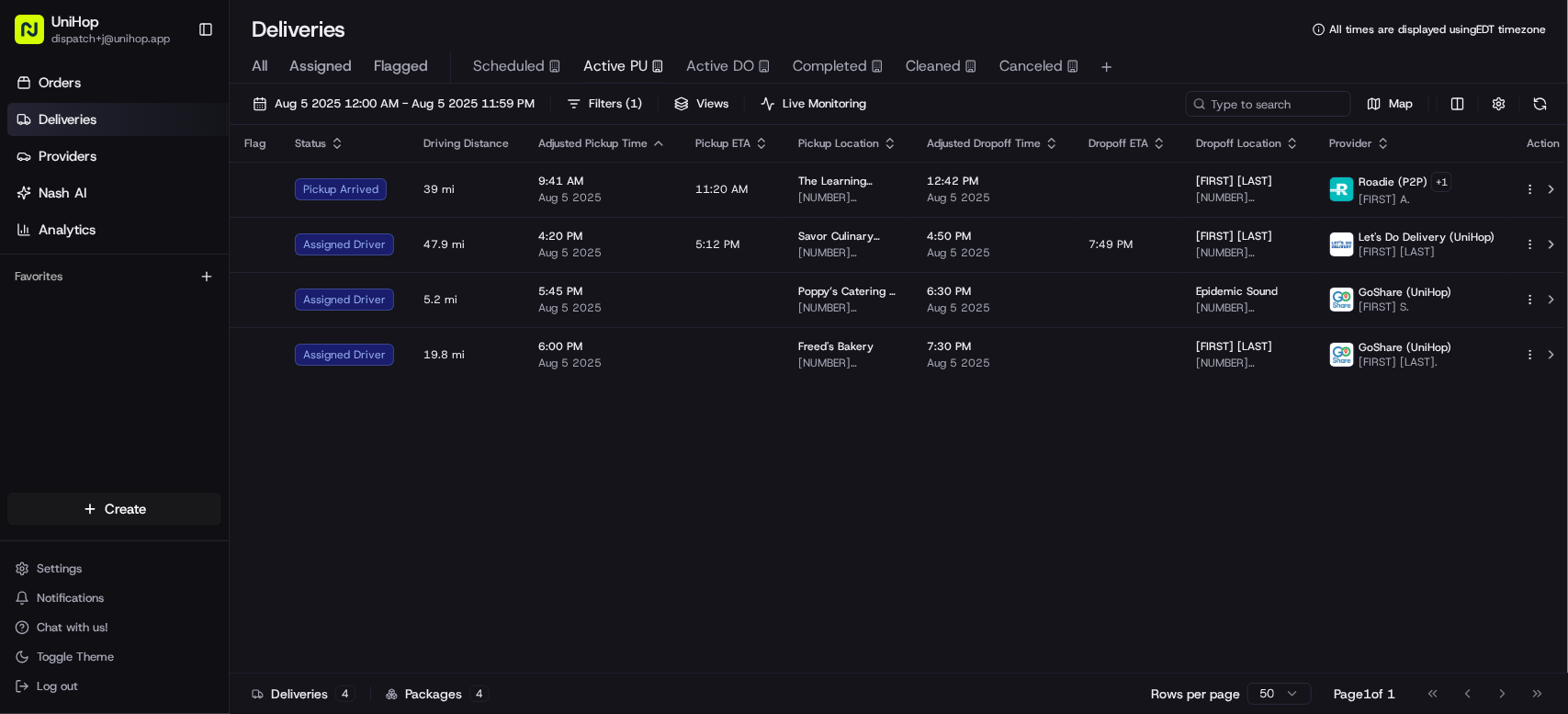 click on "Flag Status Driving Distance Adjusted Pickup Time Pickup ETA Pickup Location Adjusted Dropoff Time Dropoff ETA Dropoff Location Provider Action Pickup Arrived 39 mi 9:41 AM Aug 5 2025 11:20 AM The Learning experience [NUMBER] [STREET], [CITY], [STATE] [POSTAL_CODE], [COUNTRY] 12:42 PM Aug 5 2025 [FIRST] [LAST] [NUMBER] [STREET], [CITY], [STATE] [POSTAL_CODE], [COUNTRY] Roadie (P2P) + 1 [FIRST] [LAST]. Assigned Driver 47.9 mi 4:20 PM Aug 5 2025 5:12 PM Savor Culinary Services [NUMBER] [STREET], [CITY], [STATE] [POSTAL_CODE], [COUNTRY] 4:50 PM Aug 5 2025 7:49 PM [FIRST] [LAST] [NUMBER] [STREET], [CITY], [STATE] [POSTAL_CODE], [COUNTRY] Let's Do Delivery (UniHop) [FIRST] [LAST]. Assigned Driver 5.2 mi 5:45 PM Aug 5 2025 Poppy’s Catering & Events (Columbia) [NUMBER] [STREET], [CITY], [STATE] [POSTAL_CODE], [COUNTRY] 6:30 PM Aug 5 2025 Epidemic Sound [NUMBER] [STREET], [CITY], [STATE] [POSTAL_CODE], [COUNTRY] GoShare (UniHop) [FIRST] [LAST]. Assigned Driver 19.8 mi 6:00 PM Aug 5 2025 Freed's Bakery [NUMBER] [STREET], [CITY], [STATE] [POSTAL_CODE], [COUNTRY] 7:30 PM Aug 5 2025 [FIRST] [LAST] GoShare (UniHop)" at bounding box center (903, 399) 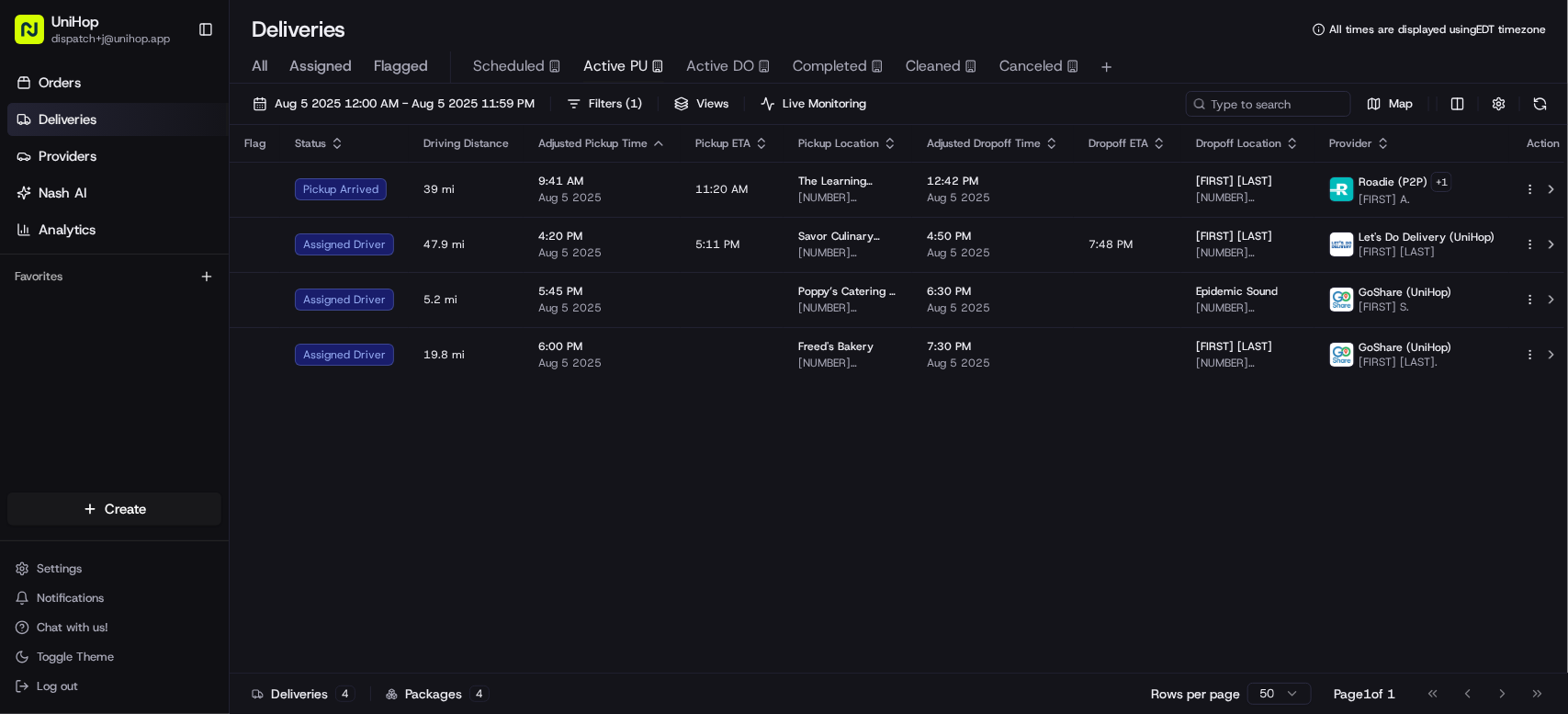 click on "Flag Status Driving Distance Adjusted Pickup Time Pickup ETA Pickup Location Adjusted Dropoff Time Dropoff ETA Dropoff Location Provider Action Pickup Arrived 39 mi 9:41 AM Aug 5 2025 11:20 AM The Learning experience [NUMBER] [STREET], [CITY], [STATE] [POSTAL_CODE], [COUNTRY] 12:42 PM Aug 5 2025 [FIRST] [LAST] [NUMBER] [STREET], [CITY], [STATE] [POSTAL_CODE], [COUNTRY] Roadie (P2P) + 1 [FIRST] [LAST]. Assigned Driver 47.9 mi 4:20 PM Aug 5 2025 5:11 PM Savor Culinary Services [NUMBER] [STREET], [CITY], [STATE] [POSTAL_CODE], [COUNTRY] 4:50 PM Aug 5 2025 7:48 PM [FIRST] [LAST] [NUMBER] [STREET], [CITY], [STATE] [POSTAL_CODE], [COUNTRY] Let's Do Delivery (UniHop) [FIRST] [LAST]. Assigned Driver 5.2 mi 5:45 PM Aug 5 2025 Poppy’s Catering & Events (Columbia) [NUMBER] [STREET], [CITY], [STATE] [POSTAL_CODE], [COUNTRY] 6:30 PM Aug 5 2025 Epidemic Sound [NUMBER] [STREET], [CITY], [STATE] [POSTAL_CODE], [COUNTRY] GoShare (UniHop) [FIRST] [LAST]. Assigned Driver 19.8 mi 6:00 PM Aug 5 2025 Freed's Bakery [NUMBER] [STREET], [CITY], [STATE] [POSTAL_CODE], [COUNTRY] 7:30 PM Aug 5 2025 [FIRST] [LAST] GoShare (UniHop)" at bounding box center (903, 399) 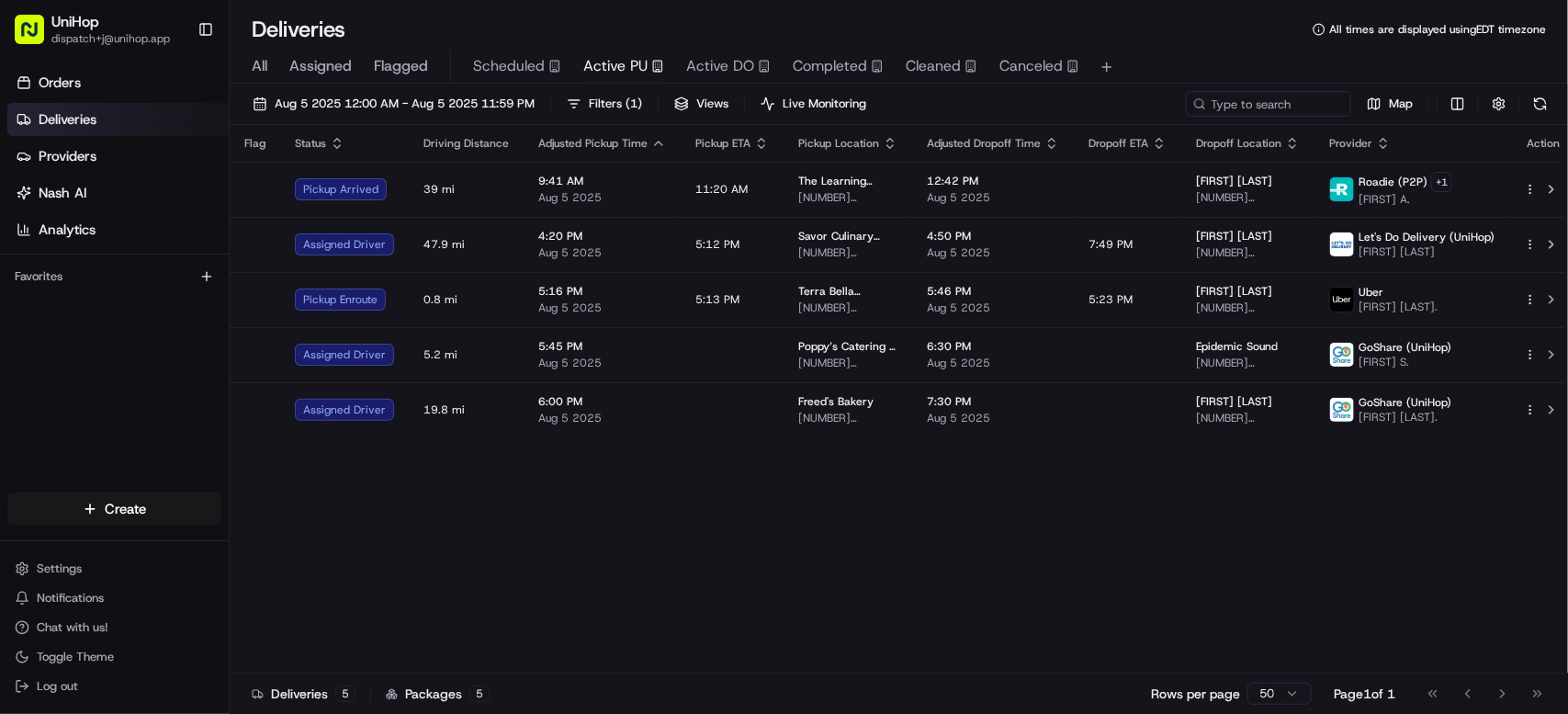 click on "Flag Status Driving Distance Adjusted Pickup Time Pickup ETA Pickup Location Adjusted Dropoff Time Dropoff ETA Dropoff Location Provider Action Pickup Arrived 39 mi 9:41 AM Aug 5 2025 11:20 AM The Learning experience [NUMBER] [STREET], [CITY], [STATE] [POSTAL_CODE], [COUNTRY] 12:42 PM Aug 5 2025 [FIRST] [LAST] [NUMBER] [STREET], [CITY], [STATE] [POSTAL_CODE], [COUNTRY] Roadie (P2P) + 1 [FIRST] [LAST]. Assigned Driver 47.9 mi 4:20 PM Aug 5 2025 5:12 PM Savor Culinary Services [NUMBER] [STREET], [CITY], [STATE] [POSTAL_CODE], [COUNTRY] 4:50 PM Aug 5 2025 7:49 PM [FIRST] [LAST] [NUMBER] [STREET], [CITY], [STATE] [POSTAL_CODE], [COUNTRY] Let's Do Delivery (UniHop) [FIRST] [LAST]. Pickup Enroute 0.8 mi 5:16 PM Aug 5 2025 5:13 PM Terra Bella Flowers [NUMBER] [STREET], [CITY], [STATE] [POSTAL_CODE], [COUNTRY] 5:46 PM Aug 5 2025 5:23 PM [FIRST] [LAST] [NUMBER] [STREET], [CITY], [STATE] [POSTAL_CODE], [COUNTRY] Uber [FIRST] [LAST]. Assigned Driver 5.2 mi 5:45 PM Aug 5 2025 Poppy’s Catering & Events (Columbia) [NUMBER] [STREET], [CITY], [STATE] [POSTAL_CODE], [COUNTRY] 6:30 PM Aug 5 2025 Epidemic Sound [FIRST] [LAST]." at bounding box center [903, 399] 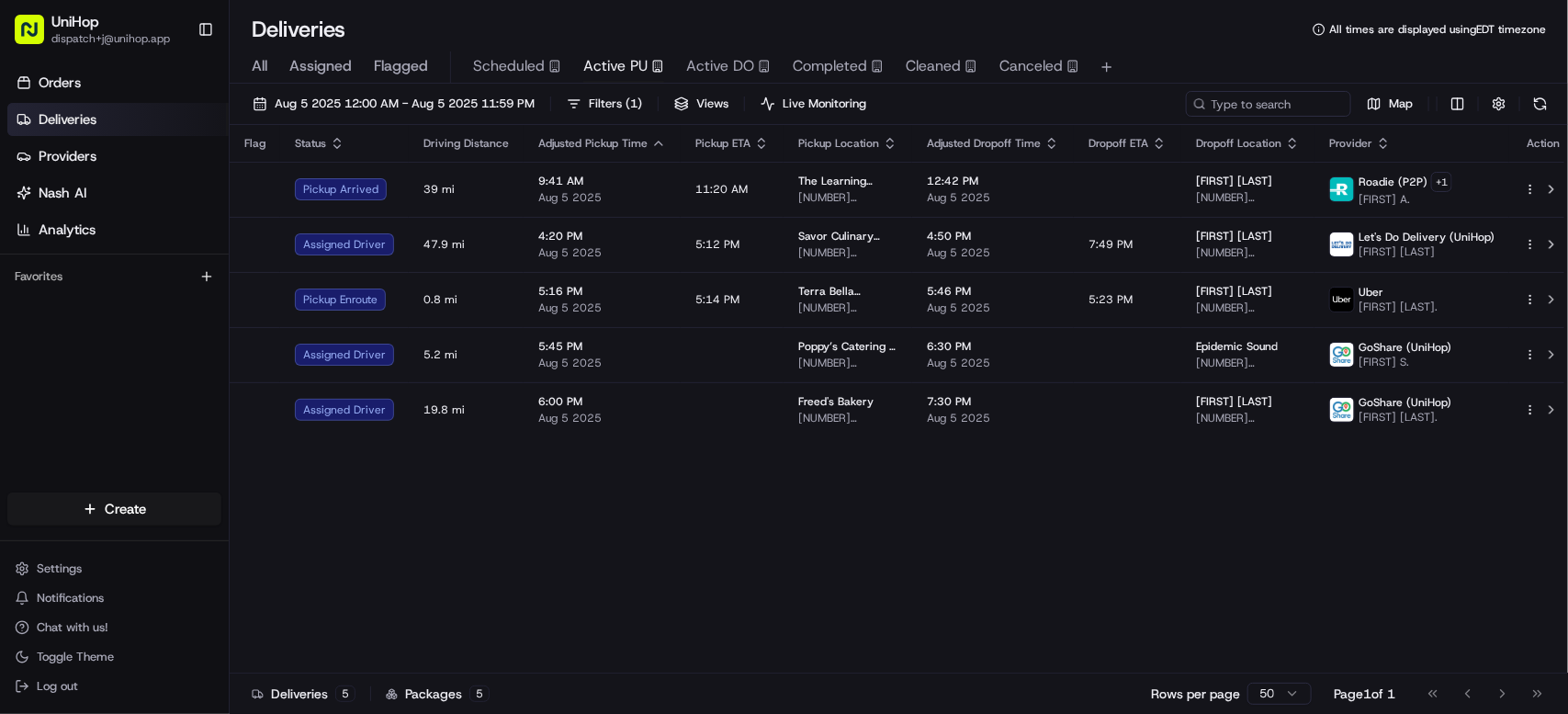 click on "Flag Status Driving Distance Adjusted Pickup Time Pickup ETA Pickup Location Adjusted Dropoff Time Dropoff ETA Dropoff Location Provider Action Pickup Arrived 39 mi 9:41 AM Aug 5 2025 11:20 AM The Learning experience [NUMBER] [STREET], [CITY], [STATE], USA 12:42 PM Aug 5 2025 [FIRST] [LAST] [NUMBER] [STREET], [CITY], [STATE], USA Roadie (P2P) + 1 [FIRST] A. Assigned Driver 47.9 mi 4:20 PM Aug 5 2025 5:12 PM Savor Culinary Services [NUMBER] [STREET], [CITY], [STATE], USA 4:50 PM Aug 5 2025 7:49 PM [FIRST] [LAST] [NUMBER] [STREET], [CITY], [STATE], USA Let's Do Delivery (UniHop) [FIRST] [LAST] Pickup Enroute 0.8 mi 5:16 PM Aug 5 2025 5:14 PM Terra Bella Flowers [NUMBER] [STREET], [CITY], [STATE], USA 5:46 PM Aug 5 2025 5:23 PM [FIRST] [LAST] [NUMBER] [STREET], [CITY], [STATE], USA Uber [FIRST] [LAST]. Assigned Driver 5.2 mi 5:45 PM Aug 5 2025 Poppy’s Catering & Events (Columbia) [NUMBER] [STREET], [CITY], [STATE], USA 6:30 PM Aug 5 2025 Epidemic Sound [FIRST] [LAST]." at bounding box center [903, 399] 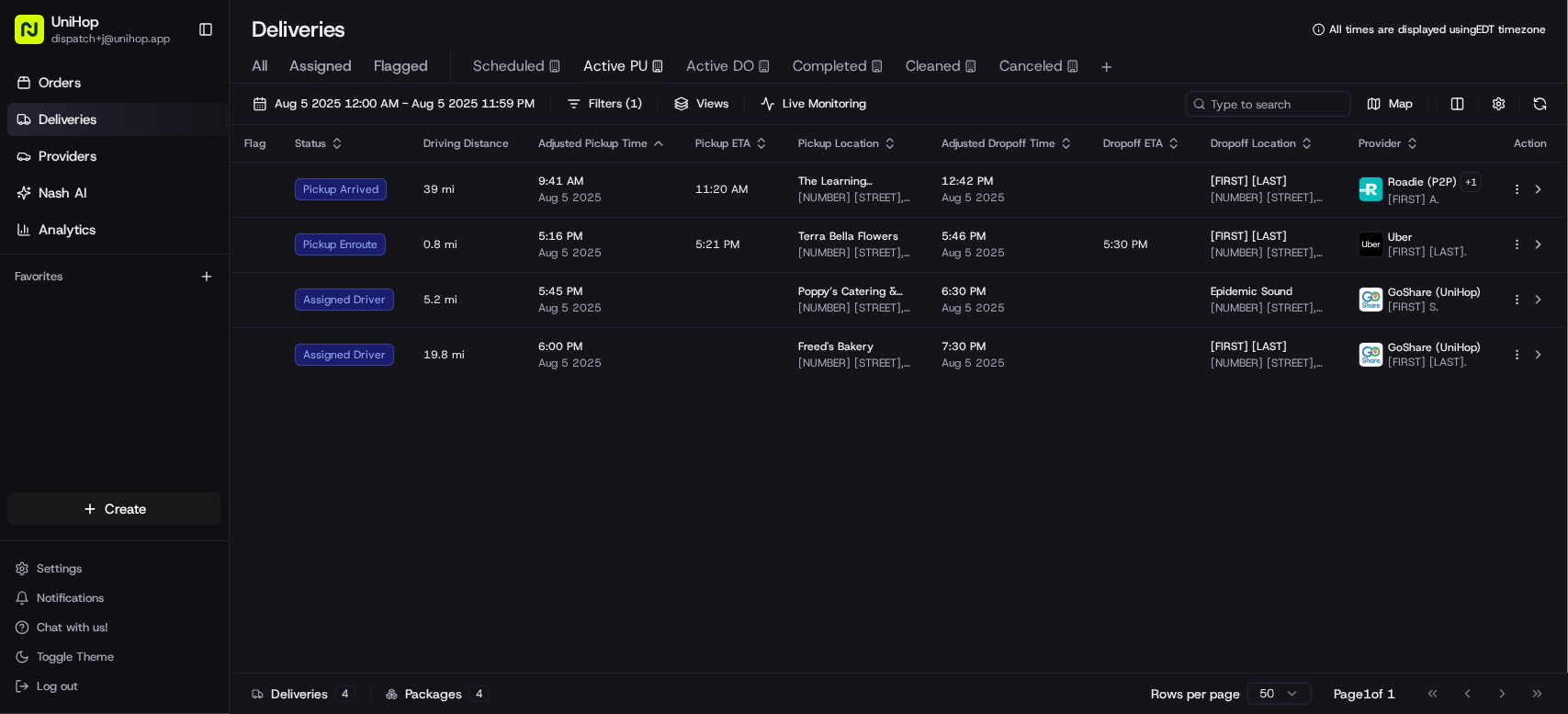 click on "Flag Status Driving Distance Adjusted Pickup Time Pickup ETA Pickup Location Adjusted Dropoff Time Dropoff ETA Dropoff Location Provider Action Pickup Arrived 39 mi 9:41 AM Aug 5 2025 11:20 AM The Learning experience [NUMBER] [STREET], [CITY], [STATE] [POSTAL_CODE], [COUNTRY] 12:42 PM Aug 5 2025 [FIRST] [LAST] [NUMBER] [STREET], [CITY], [STATE] [POSTAL_CODE], [COUNTRY] Roadie (P2P) + 1 [FIRST] [LAST]. Pickup Enroute 0.8 mi 5:16 PM Aug 5 2025 5:21 PM Terra Bella Flowers [NUMBER] [STREET], [CITY], [STATE] [POSTAL_CODE], [COUNTRY] 5:46 PM Aug 5 2025 5:30 PM [FIRST] [LAST] [NUMBER] [STREET], [CITY], [STATE] [POSTAL_CODE], [COUNTRY] Uber [FIRST] [LAST]. Assigned Driver 5.2 mi 5:45 PM Aug 5 2025 Poppy’s Catering & Events (Columbia) [NUMBER] [STREET], [CITY], [STATE] [POSTAL_CODE], [COUNTRY] 6:30 PM Aug 5 2025 Epidemic Sound [NUMBER] [STREET], [CITY], [STATE] [POSTAL_CODE], [COUNTRY] GoShare (UniHop) [FIRST] [LAST]. Assigned Driver 19.8 mi 6:00 PM Aug 5 2025 Freed's Bakery [NUMBER] [STREET], [CITY], [STATE] [POSTAL_CODE], [COUNTRY] 7:30 PM Aug 5 2025 [FIRST] [LAST] [NUMBER] [STREET], [CITY], [STATE] [POSTAL_CODE], [COUNTRY] GoShare (UniHop) [FIRST] [LAST]." at bounding box center [897, 399] 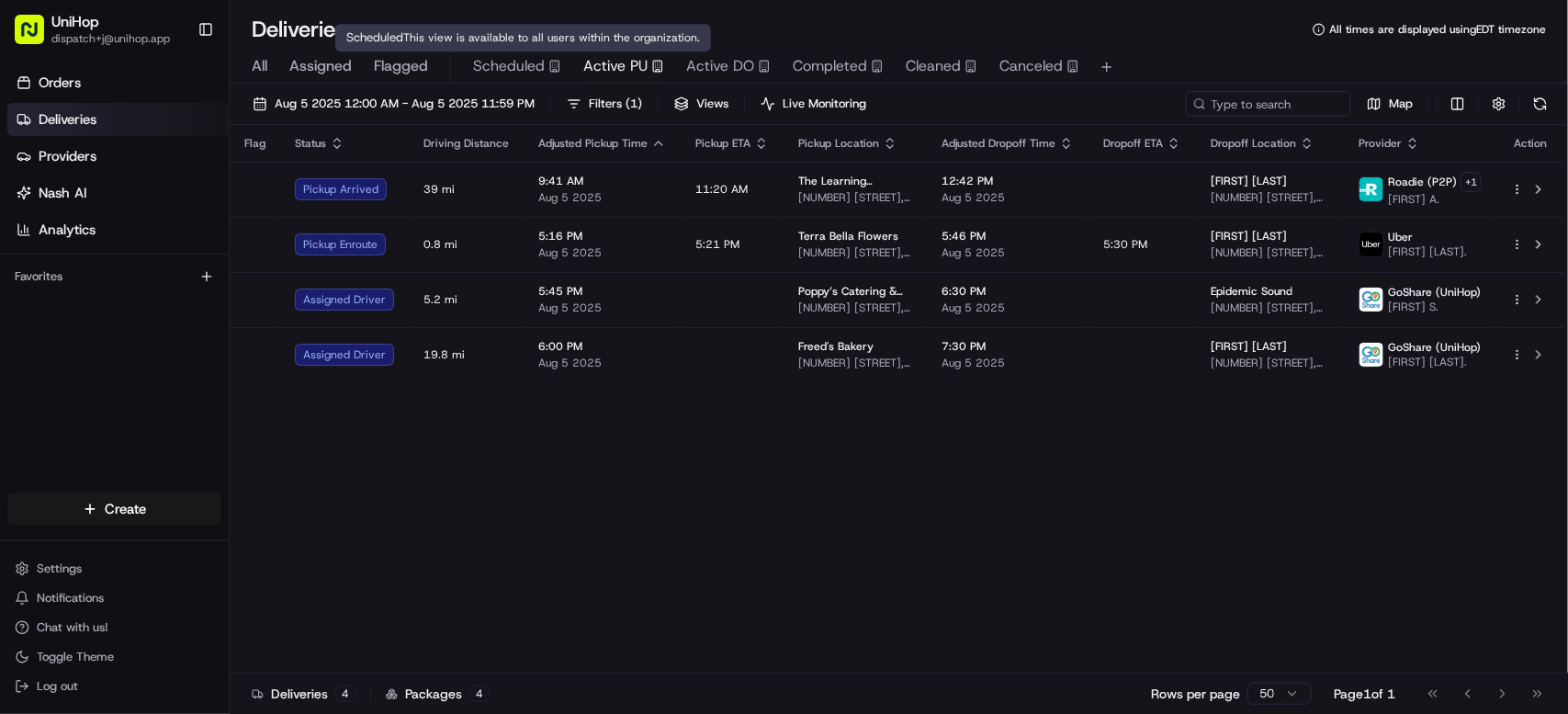 click on "Flag Status Driving Distance Adjusted Pickup Time Pickup ETA Pickup Location Adjusted Dropoff Time Dropoff ETA Dropoff Location Provider Action Pickup Arrived 39 mi 9:41 AM Aug 5 2025 11:20 AM The Learning experience [NUMBER] [STREET], [CITY], [STATE] [POSTAL_CODE], [COUNTRY] 12:42 PM Aug 5 2025 [FIRST] [LAST] [NUMBER] [STREET], [CITY], [STATE] [POSTAL_CODE], [COUNTRY] Roadie (P2P) + 1 [FIRST] [LAST]. Pickup Enroute 0.8 mi 5:16 PM Aug 5 2025 5:21 PM Terra Bella Flowers [NUMBER] [STREET], [CITY], [STATE] [POSTAL_CODE], [COUNTRY] 5:46 PM Aug 5 2025 5:30 PM [FIRST] [LAST] [NUMBER] [STREET], [CITY], [STATE] [POSTAL_CODE], [COUNTRY] Uber [FIRST] [LAST]. Assigned Driver 5.2 mi 5:45 PM Aug 5 2025 Poppy’s Catering & Events (Columbia) [NUMBER] [STREET], [CITY], [STATE] [POSTAL_CODE], [COUNTRY] 6:30 PM Aug 5 2025 Epidemic Sound [NUMBER] [STREET], [CITY], [STATE] [POSTAL_CODE], [COUNTRY] GoShare (UniHop) [FIRST] [LAST]. Assigned Driver 19.8 mi 6:00 PM Aug 5 2025 Freed's Bakery [NUMBER] [STREET], [CITY], [STATE] [POSTAL_CODE], [COUNTRY] 7:30 PM Aug 5 2025 [FIRST] [LAST] [NUMBER] [STREET], [CITY], [STATE] [POSTAL_CODE], [COUNTRY] GoShare (UniHop) [FIRST] [LAST]." at bounding box center [897, 399] 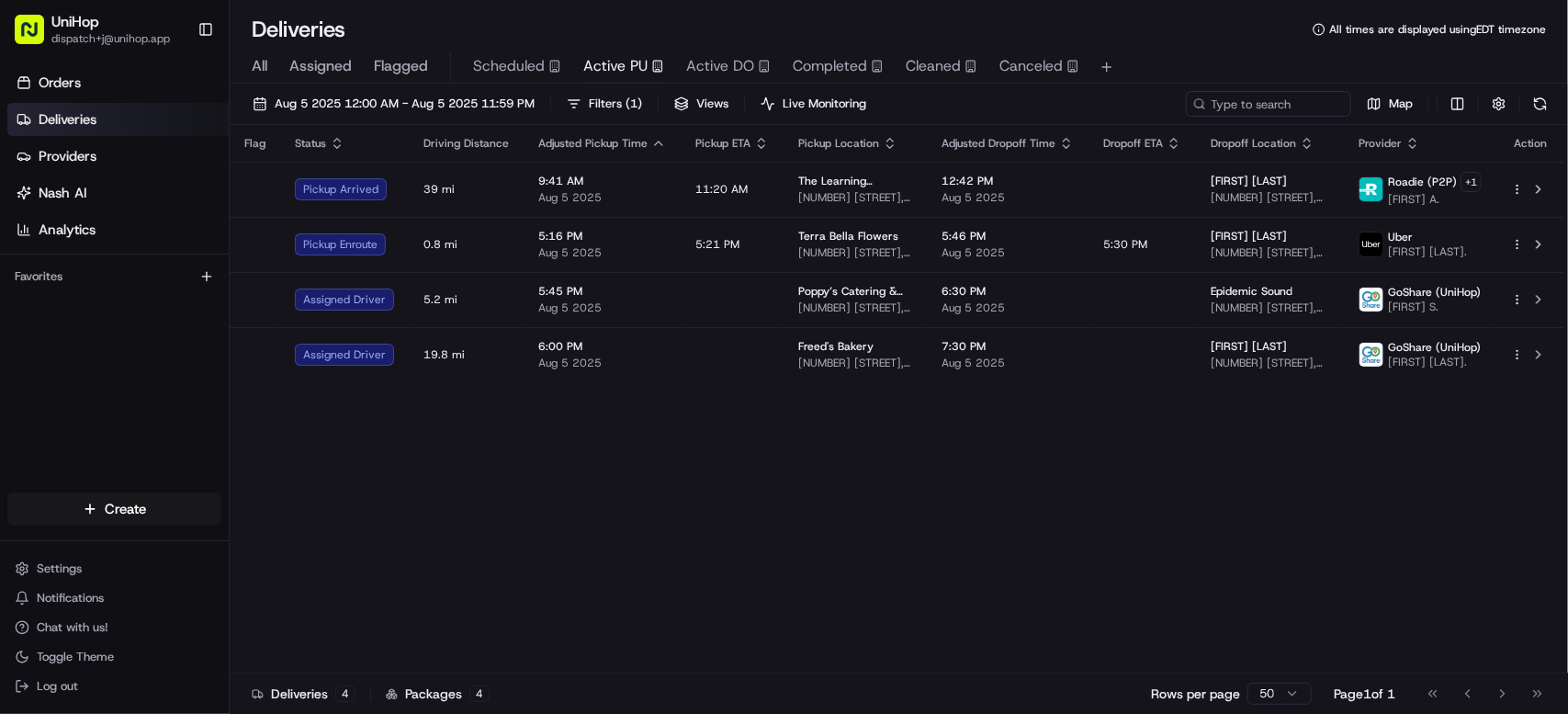click on "Active DO" at bounding box center [720, 66] 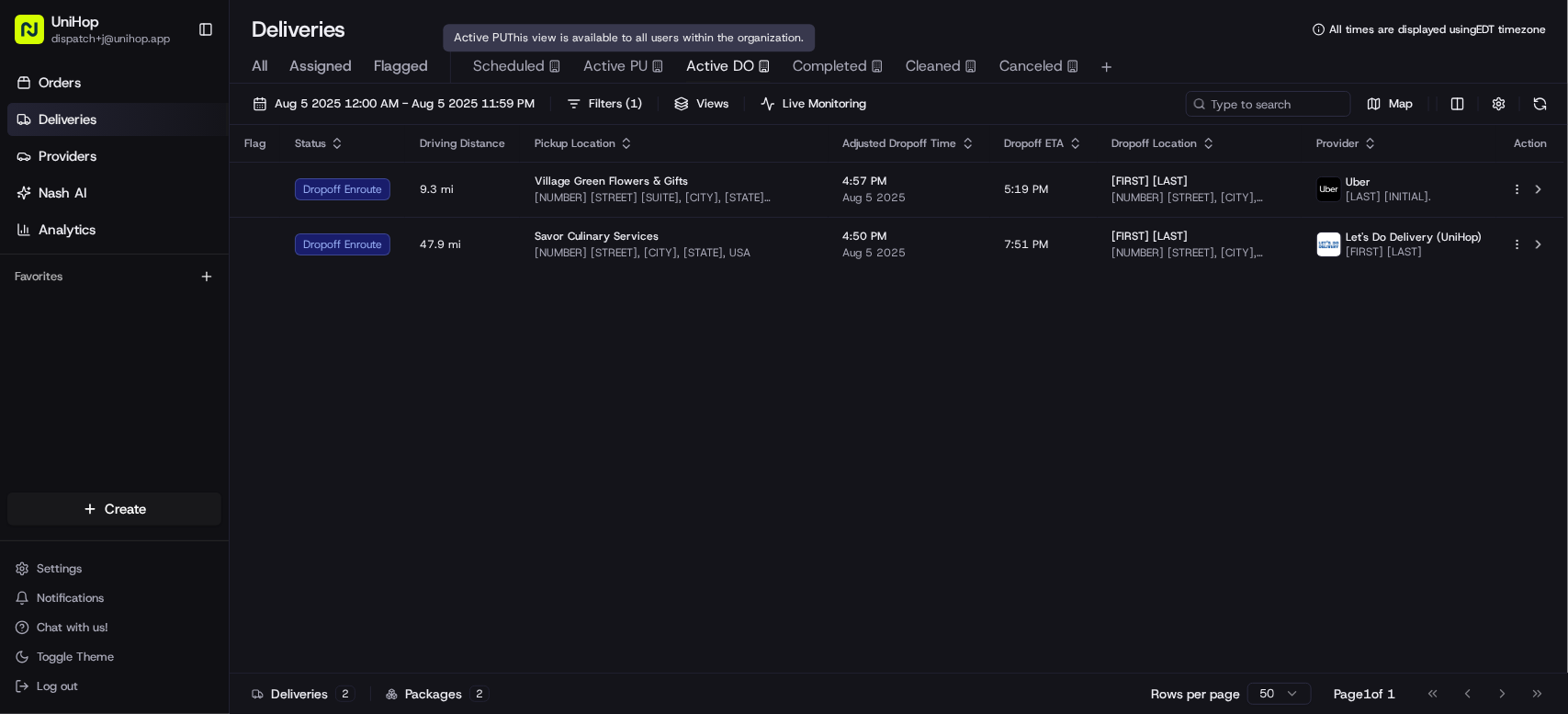 click on "Active PU" at bounding box center [615, 66] 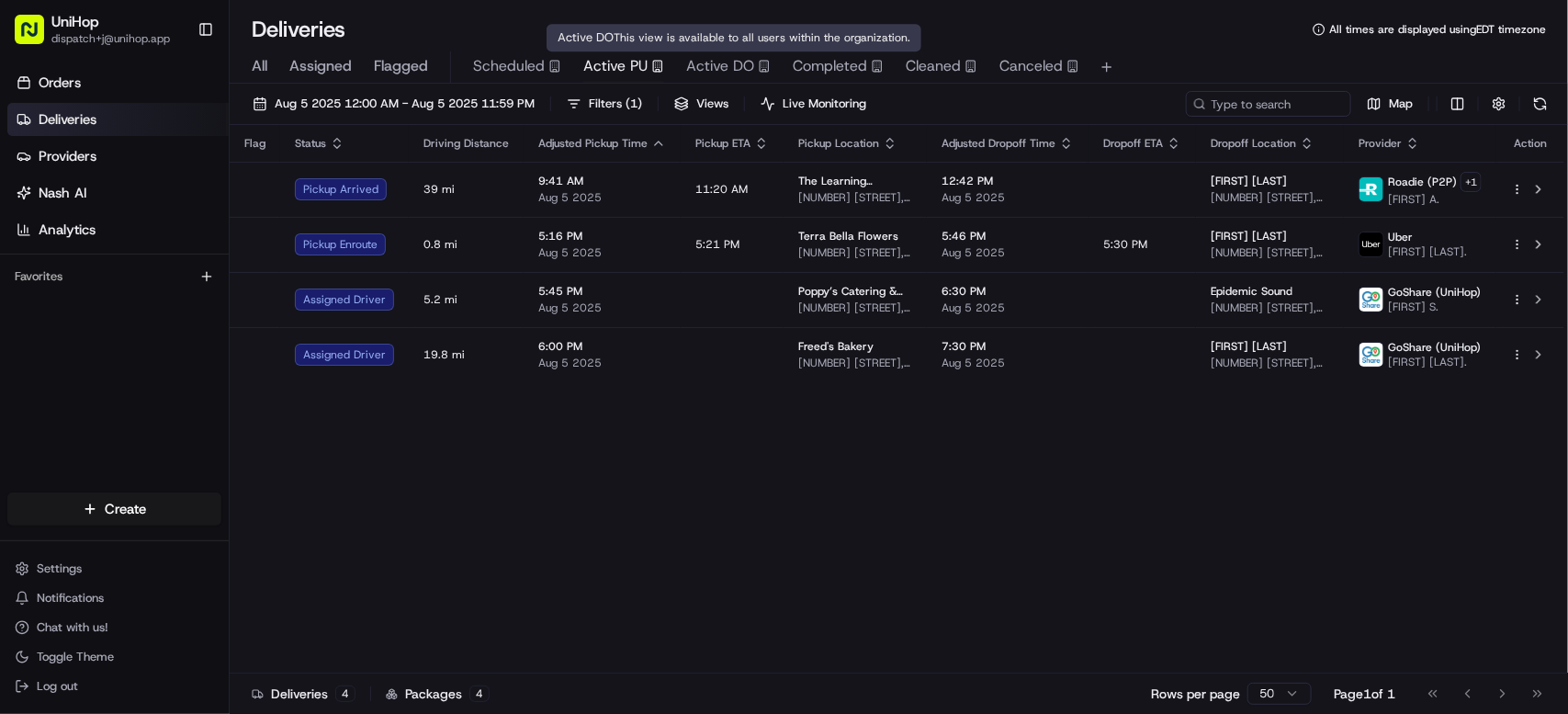 click on "Active DO" at bounding box center [720, 66] 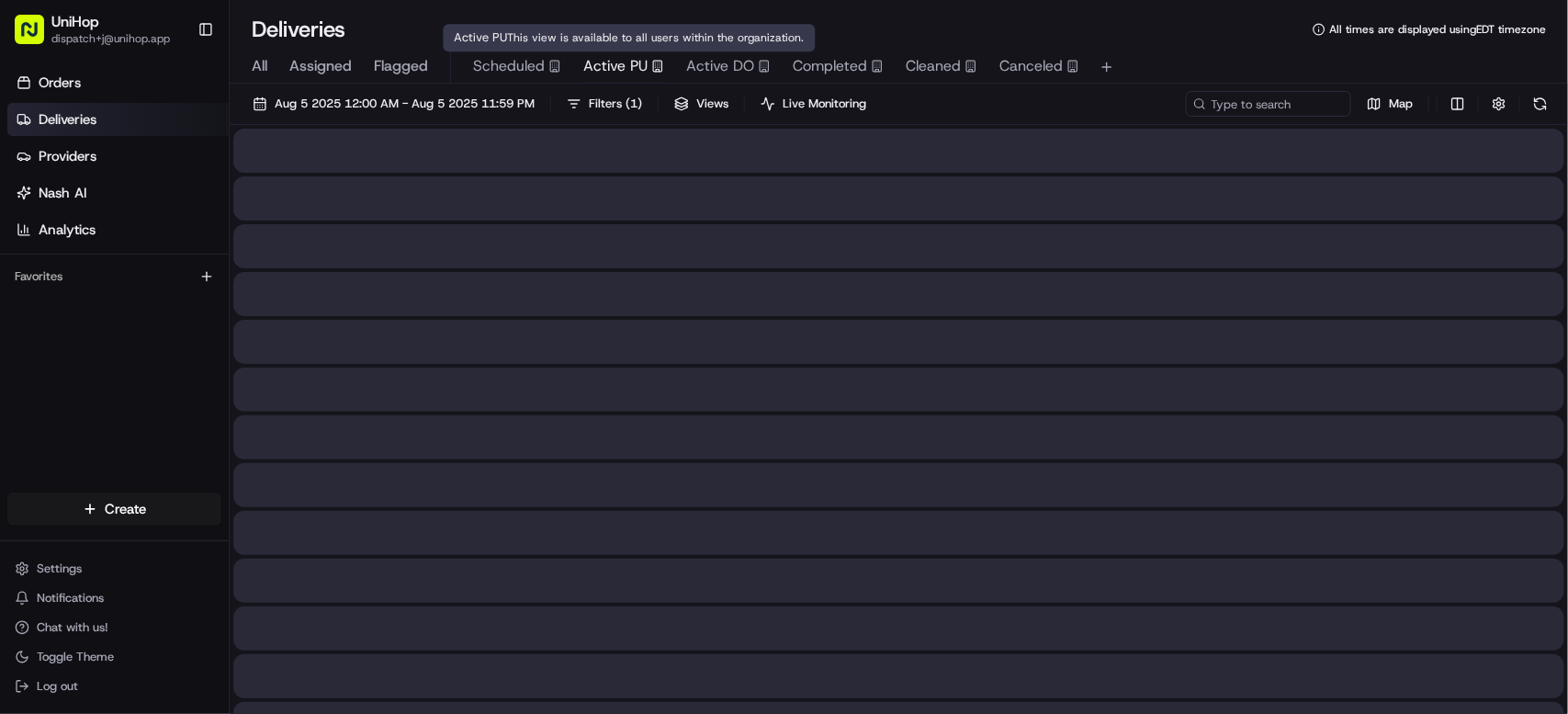 click on "Active PU" at bounding box center (615, 66) 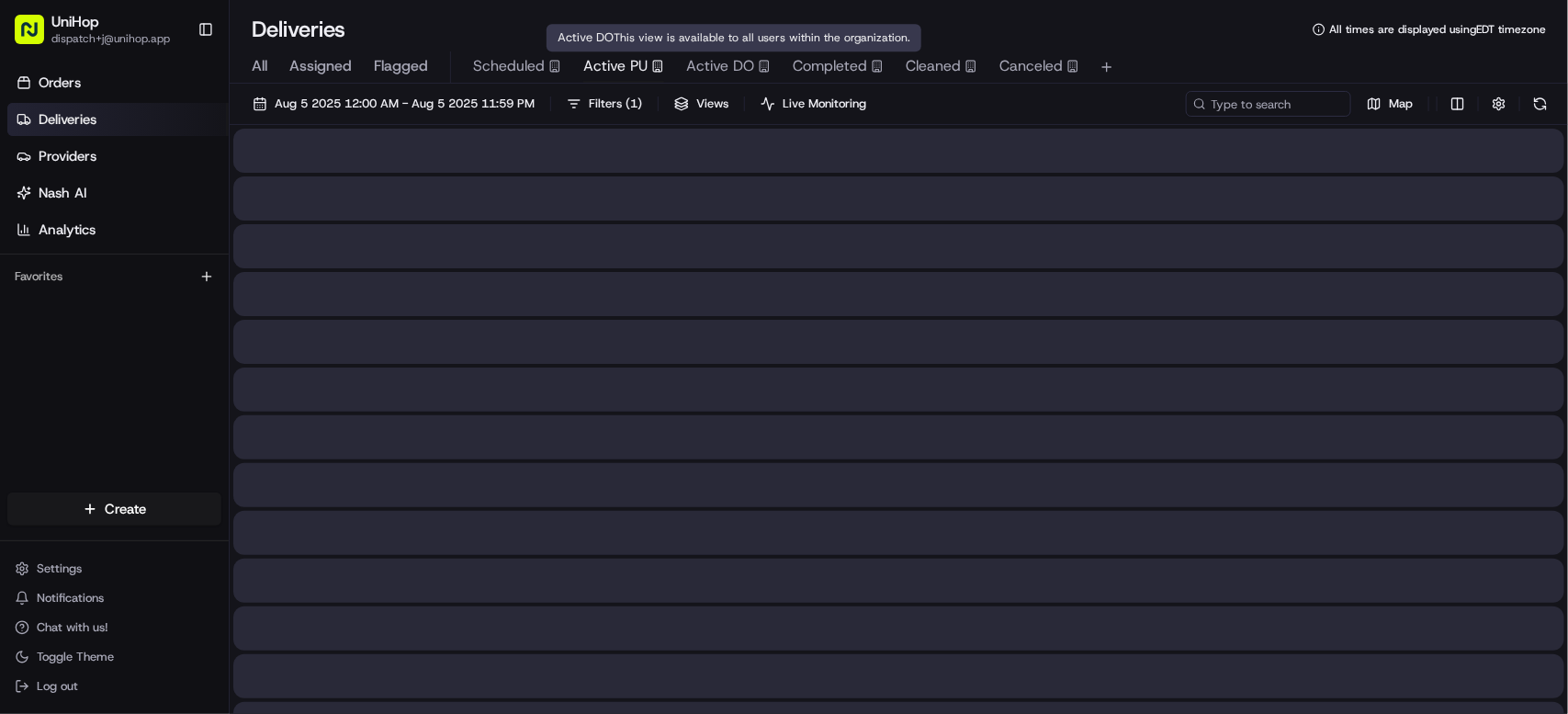 click on "Active DO" at bounding box center (720, 66) 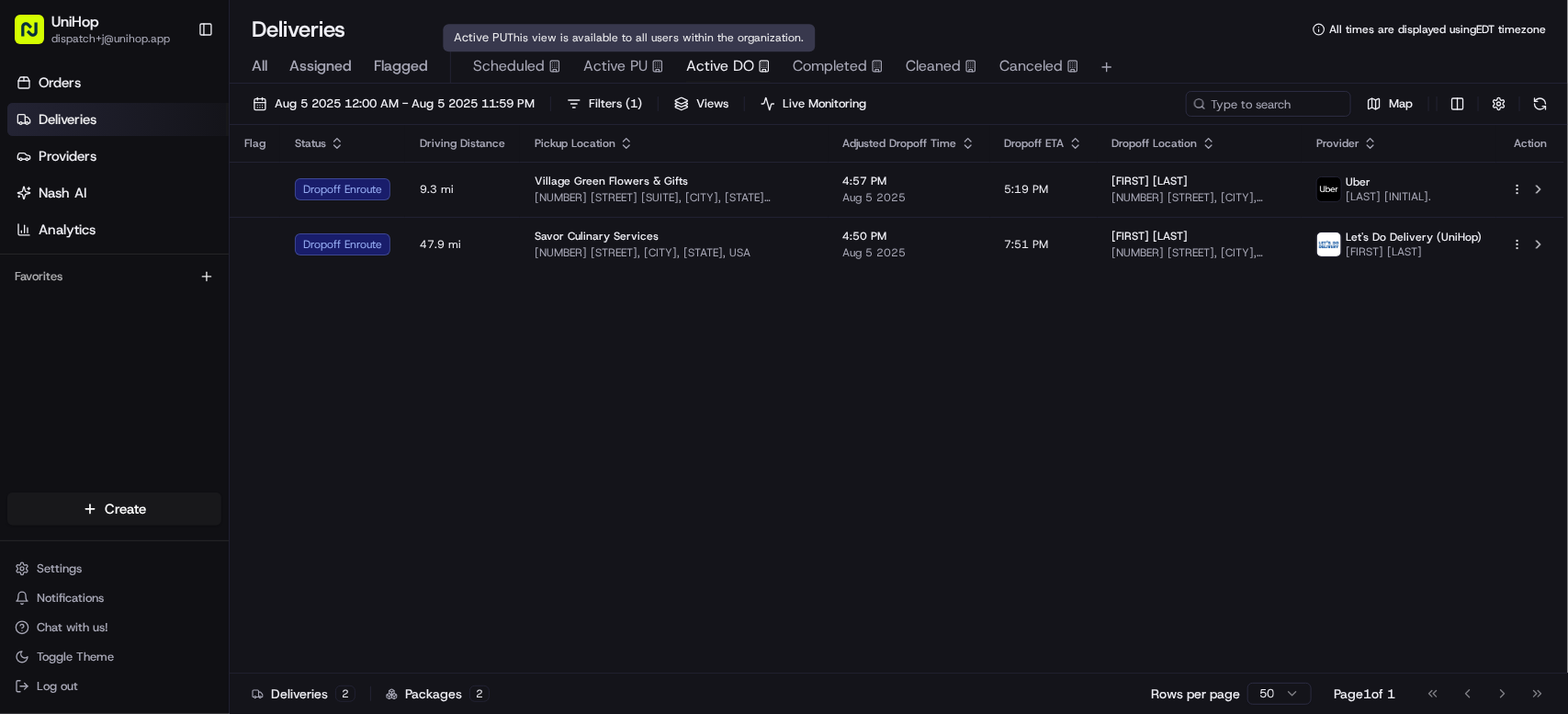 click on "Active PU" at bounding box center (615, 66) 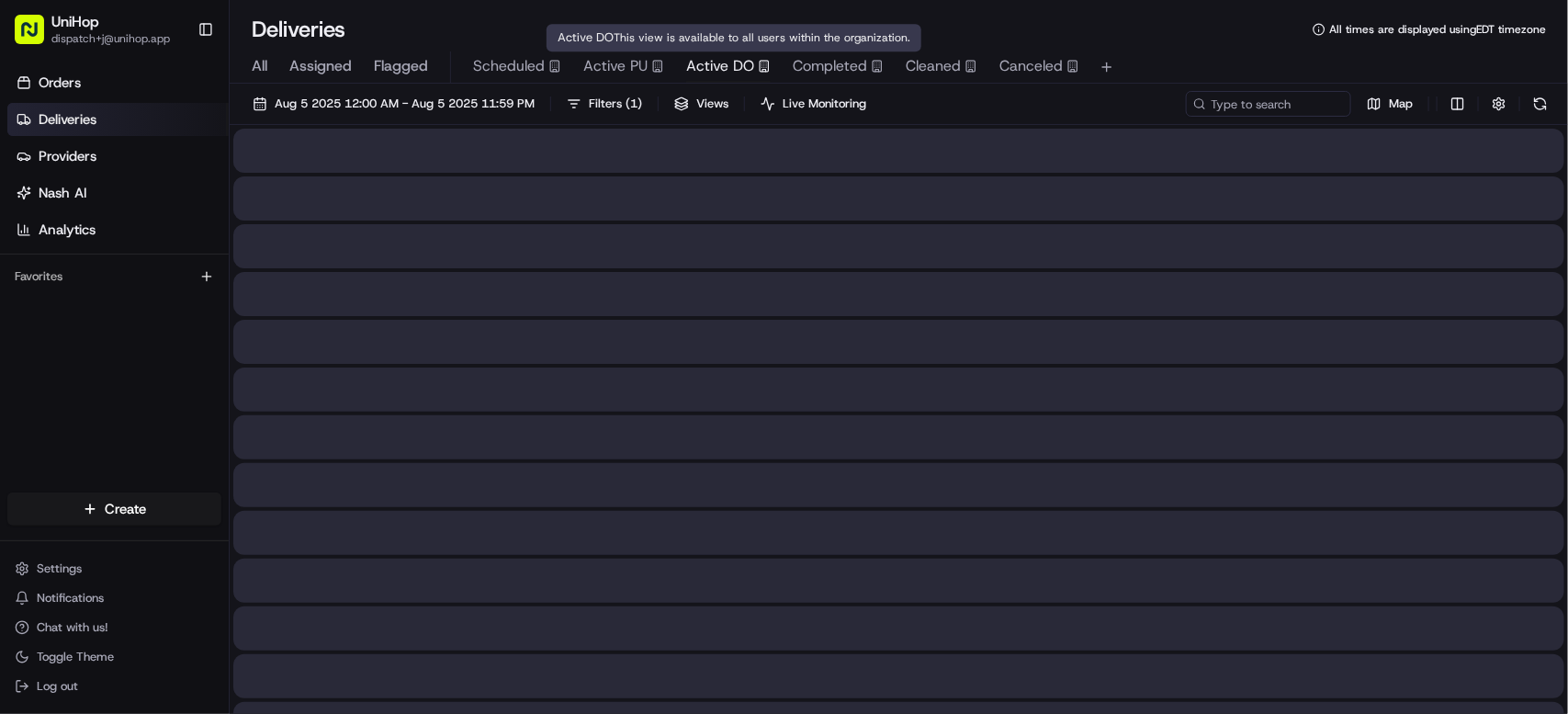 click on "Active DO" at bounding box center (720, 66) 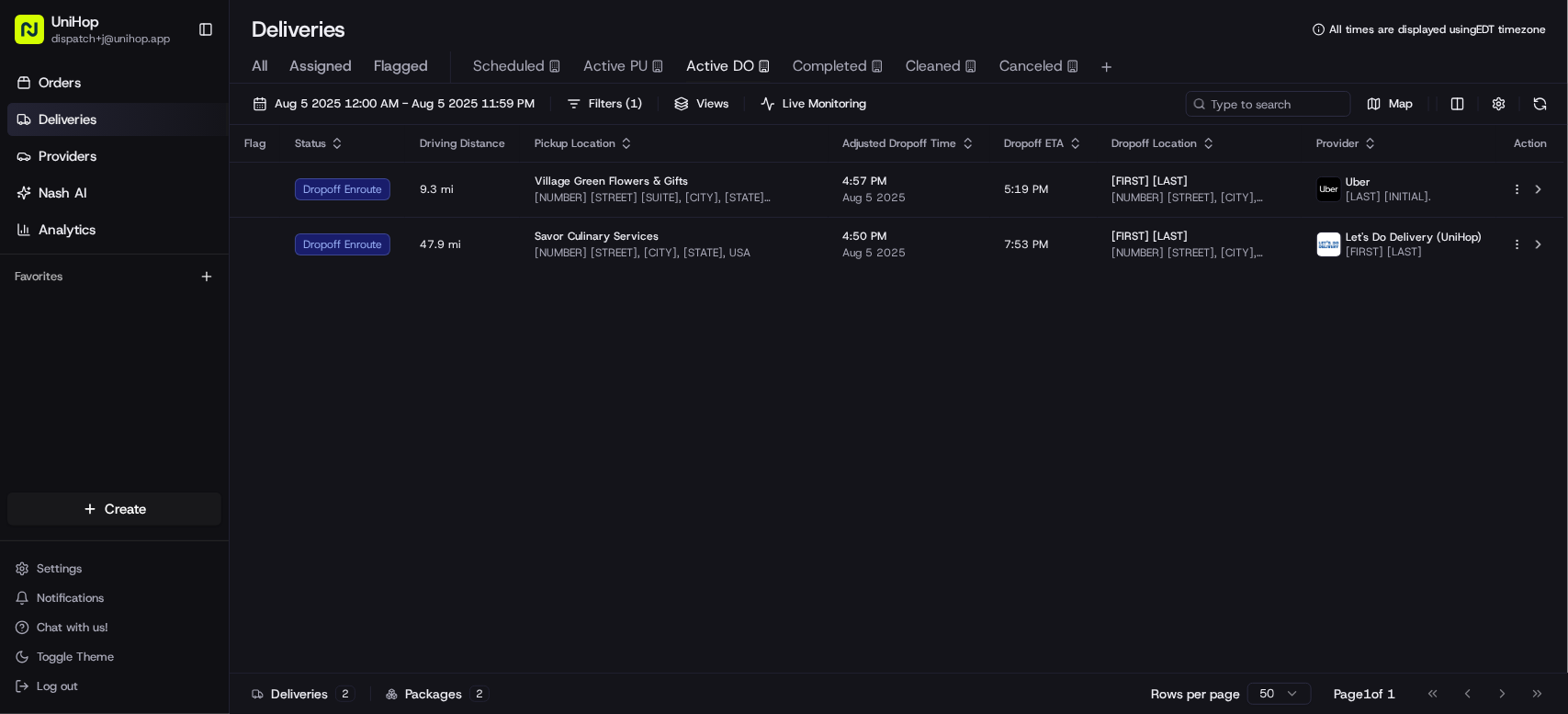 click on "Flag Status Driving Distance Pickup Location Adjusted Dropoff Time Dropoff ETA Dropoff Location Provider Action Dropoff Enroute 9.3 mi Village Green Flowers & Gifts [NUMBER] [STREET] [SUITE], [CITY], [STATE] [POSTAL_CODE], [COUNTRY] 4:57 PM Aug 5 2025 5:19 PM [FIRST] [LAST] [NUMBER] [STREET], [CITY], [STATE] [POSTAL_CODE], [COUNTRY] Uber [FIRST] [LAST]. Dropoff Enroute 47.9 mi Savor Culinary Services [NUMBER] [STREET], [CITY], [STATE] [POSTAL_CODE], [COUNTRY] 4:50 PM Aug 5 2025 7:53 PM [FIRST] [LAST] [NUMBER] [STREET], [CITY], [STATE] [POSTAL_CODE], [COUNTRY] Let's Do Delivery (UniHop) [FIRST] [LAST]." at bounding box center (897, 399) 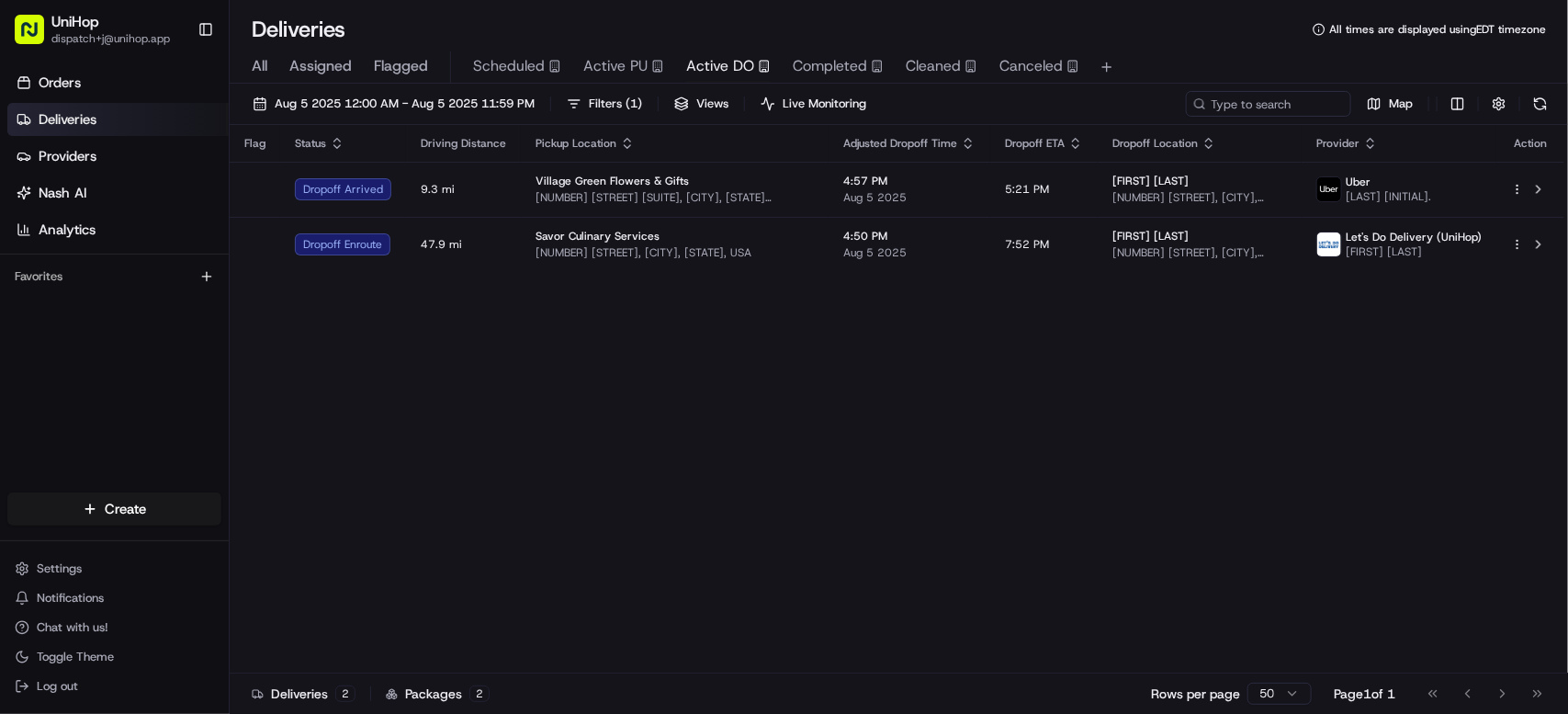 click on "Flag Status Driving Distance Pickup Location Adjusted Dropoff Time Dropoff ETA Dropoff Location Provider Action Dropoff Arrived 9.3 mi Village Green Flowers & Gifts [NUMBER] [STREET], [CITY], [STATE], USA 4:57 PM Aug 5 2025 5:21 PM [FIRST] [LAST] [NUMBER] [STREET], [CITY], [STATE], USA Uber [FIRST] [LAST]. Dropoff Enroute 47.9 mi Savor Culinary Services [NUMBER] [STREET], [CITY], [STATE], USA 4:50 PM Aug 5 2025 7:52 PM [FIRST] [LAST] [NUMBER] [STREET], [CITY], [STATE], USA Let's Do Delivery (UniHop) [FIRST] [LAST]" at bounding box center [897, 399] 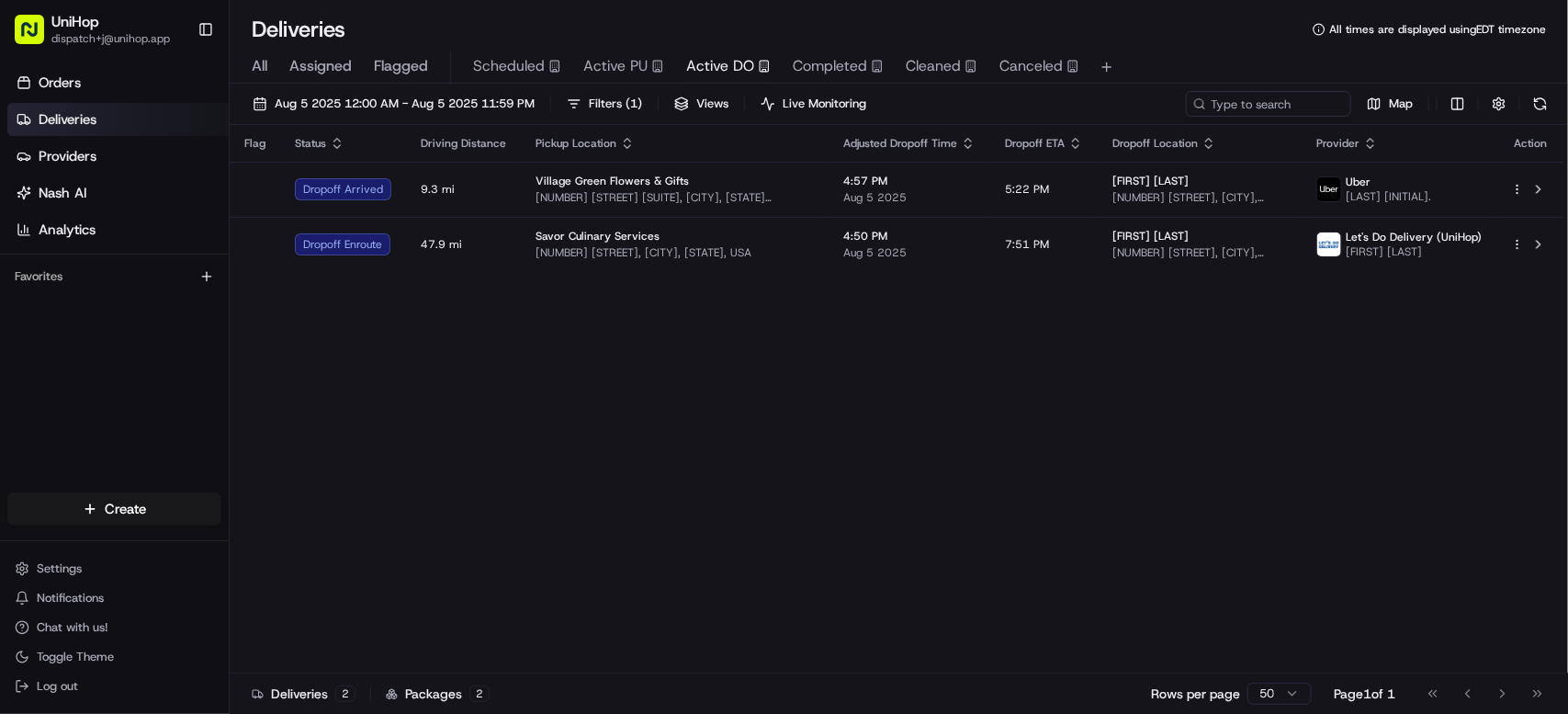 click on "Flag Status Driving Distance Pickup Location Adjusted Dropoff Time Dropoff ETA Dropoff Location Provider Action Dropoff Arrived 9.3 mi Village Green Flowers & Gifts [NUMBER] [STREET] [CITY], [STATE] [POSTAL_CODE], [COUNTRY] 4:57 PM Aug 5 2025 5:22 PM [FIRST] [LAST] [NUMBER] [STREET], [CITY], [STATE] [POSTAL_CODE], [COUNTRY] Uber [LAST] [INITIAL]. Dropoff Enroute 47.9 mi Savor Culinary Services [NUMBER] [STREET], [CITY], [STATE] [POSTAL_CODE], [COUNTRY] 4:50 PM Aug 5 2025 7:51 PM [FIRST] [LAST] [NUMBER] [STREET], [CITY], [STATE] [POSTAL_CODE], [COUNTRY] Let's Do Delivery (UniHop) [FIRST] [LAST]." at bounding box center [897, 399] 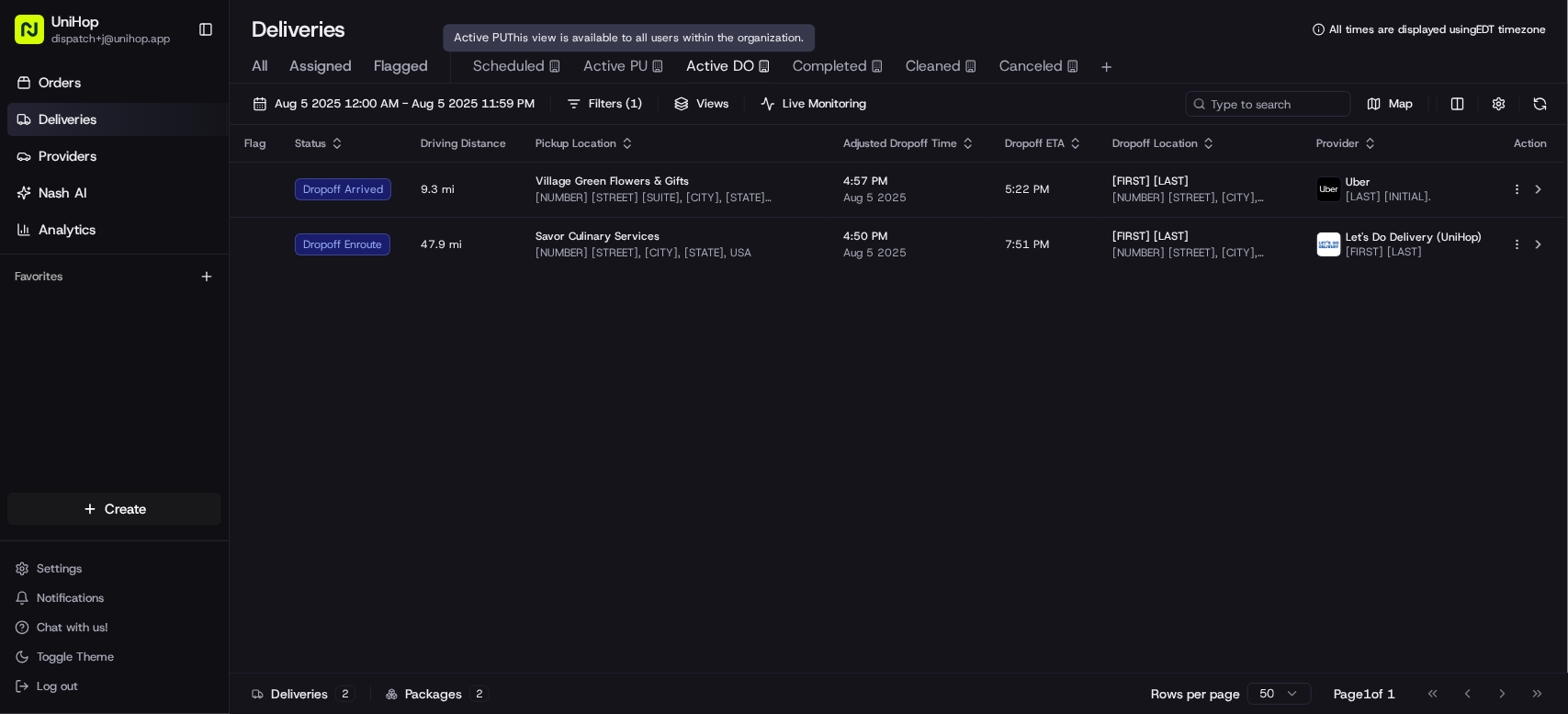 click on "Active PU" at bounding box center (615, 66) 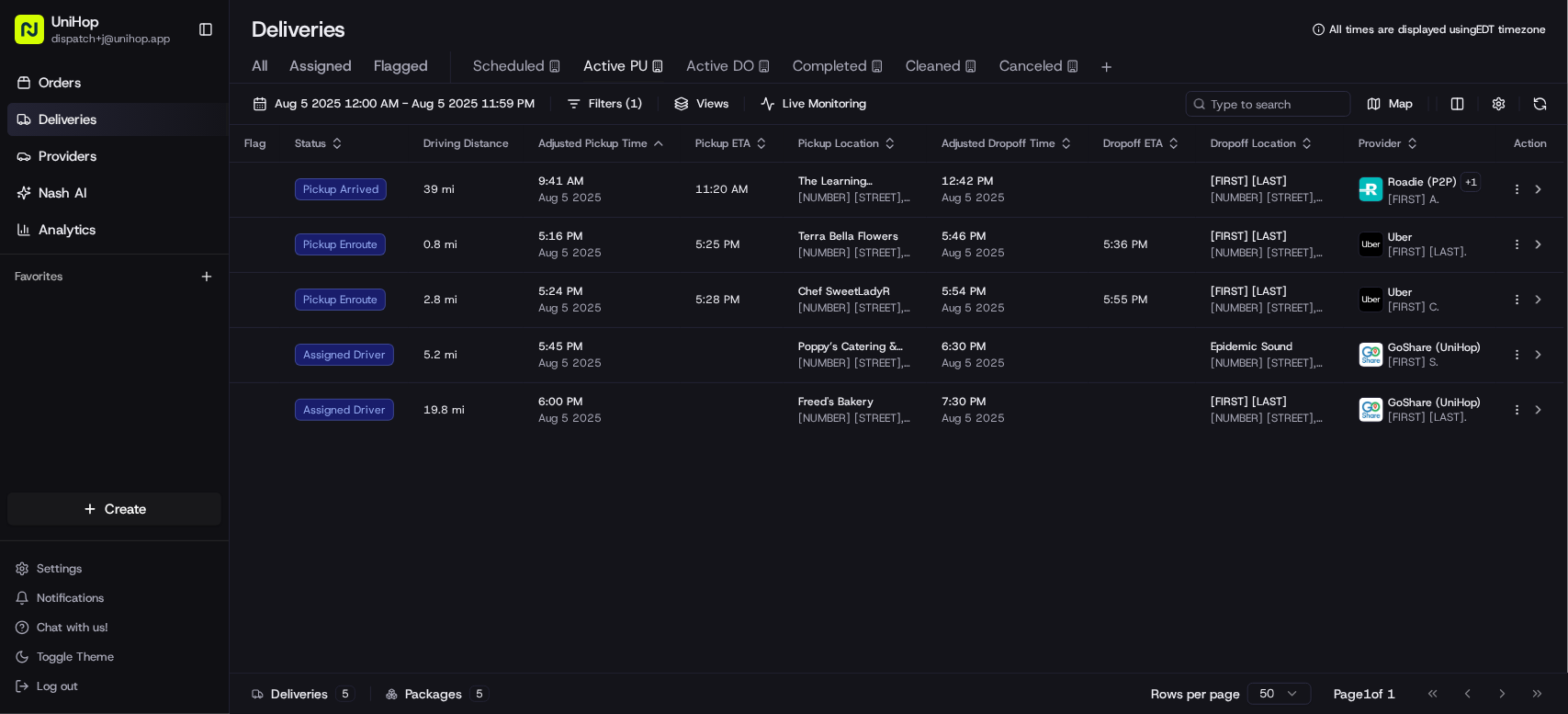 click on "Flag Status Driving Distance Adjusted Pickup Time Pickup ETA Pickup Location Adjusted Dropoff Time Dropoff ETA Dropoff Location Provider Action Pickup Arrived 39 mi 9:41 AM Aug 5 2025 11:20 AM The Learning experience [NUMBER] [STREET], [CITY], [STATE] [POSTAL_CODE], [COUNTRY] 12:42 PM Aug 5 2025 [FIRST] [LAST] [NUMBER] [STREET], [CITY], [STATE] [POSTAL_CODE], [COUNTRY] Roadie (P2P) + 1 [LAST] [INITIAL]. Pickup Enroute 0.8 mi 5:16 PM Aug 5 2025 5:25 PM Terra Bella Flowers [NUMBER] [STREET], [CITY], [STATE] [POSTAL_CODE], [COUNTRY] 5:46 PM Aug 5 2025 5:36 PM [FIRST] [LAST] [NUMBER] [STREET], [CITY], [STATE] [POSTAL_CODE], [COUNTRY] Uber [FIRST] [INITIAL]. Pickup Enroute 2.8 mi 5:24 PM Aug 5 2025 5:28 PM Chef [LAST] [NUMBER] [STREET], [CITY], [STATE] [POSTAL_CODE], [COUNTRY] 5:54 PM Aug 5 2025 5:55 PM [INITIAL]. [LAST] [NUMBER] [STREET], [CITY], [STATE] [POSTAL_CODE], [COUNTRY] Uber [FIRST] [INITIAL]. Assigned Driver 5.2 mi 5:45 PM Aug 5 2025 Poppy’s Catering (Columbia) [NUMBER] [STREET], [CITY], [STATE] [POSTAL_CODE], [COUNTRY] 6:30 PM Aug 5 2025 Epidemic Sound [NUMBER] [STREET], [CITY], [STATE] [POSTAL_CODE], [COUNTRY] GoShare (UniHop) [FIRST] [INITIAL]. Assigned Driver 19.8 mi" at bounding box center (897, 399) 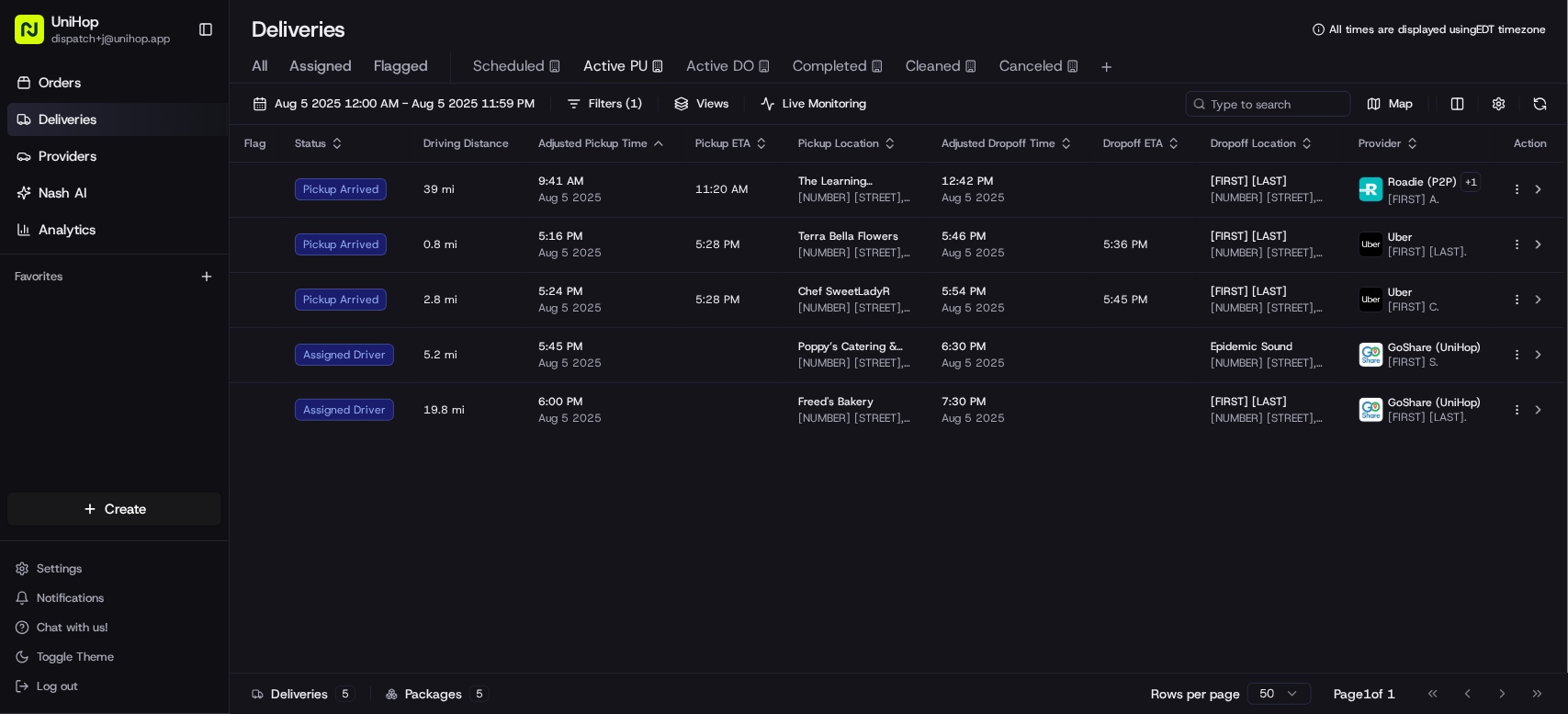 click on "Flag Status Driving Distance Adjusted Pickup Time Pickup ETA Pickup Location Adjusted Dropoff Time Dropoff ETA Dropoff Location Provider Action Pickup Arrived 39 mi 9:41 AM Aug 5 2025 11:20 AM The Learning experience [NUMBER] [STREET], [CITY], [STATE] [POSTAL_CODE], [COUNTRY] 12:42 PM Aug 5 2025 [FIRST] [LAST] [NUMBER] [STREET], [CITY], [STATE] [POSTAL_CODE], [COUNTRY] Roadie (P2P) + 1 [FIRST] [LAST]. Pickup Arrived 0.8 mi 5:16 PM Aug 5 2025 5:28 PM Terra Bella Flowers [NUMBER] [STREET], [CITY], [STATE] [POSTAL_CODE], [COUNTRY] 5:46 PM Aug 5 2025 5:36 PM [FIRST] [LAST] [NUMBER] [STREET], [CITY], [STATE] [POSTAL_CODE], [COUNTRY] Uber [FIRST] [LAST]. Pickup Arrived 2.8 mi 5:24 PM Aug 5 2025 5:28 PM Chef SweetLadyR [NUMBER] [STREET], [CITY], [STATE] [POSTAL_CODE], [COUNTRY] 5:54 PM Aug 5 2025 5:45 PM [FIRST] [LAST] [NUMBER] [STREET], [CITY], [STATE] [POSTAL_CODE], [COUNTRY] Uber [FIRST] [LAST]. Assigned Driver 5.2 mi 5:45 PM Aug 5 2025 Poppy’s Catering & Events (Columbia) [NUMBER] [STREET], [CITY], [STATE] [POSTAL_CODE], [COUNTRY] 6:30 PM Aug 5 2025 Epidemic Sound [NUMBER] [STREET], [CITY], [STATE] [POSTAL_CODE], [COUNTRY] GoShare (UniHop) [FIRST] [LAST]. Assigned Driver 19.8 mi" at bounding box center [897, 399] 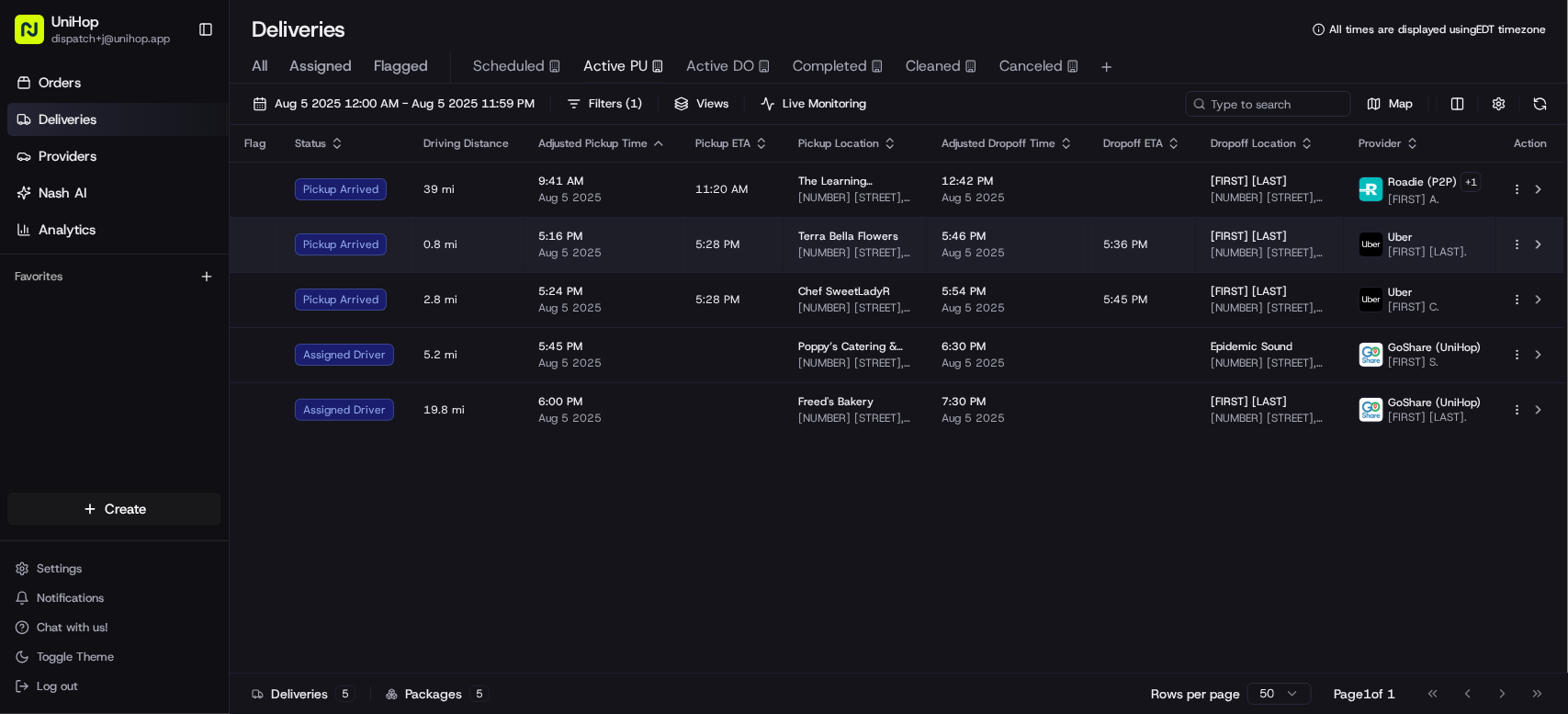 click on "Terra Bella Flowers [NUMBER] [STREET], [CITY], [STATE], USA" at bounding box center [855, 244] 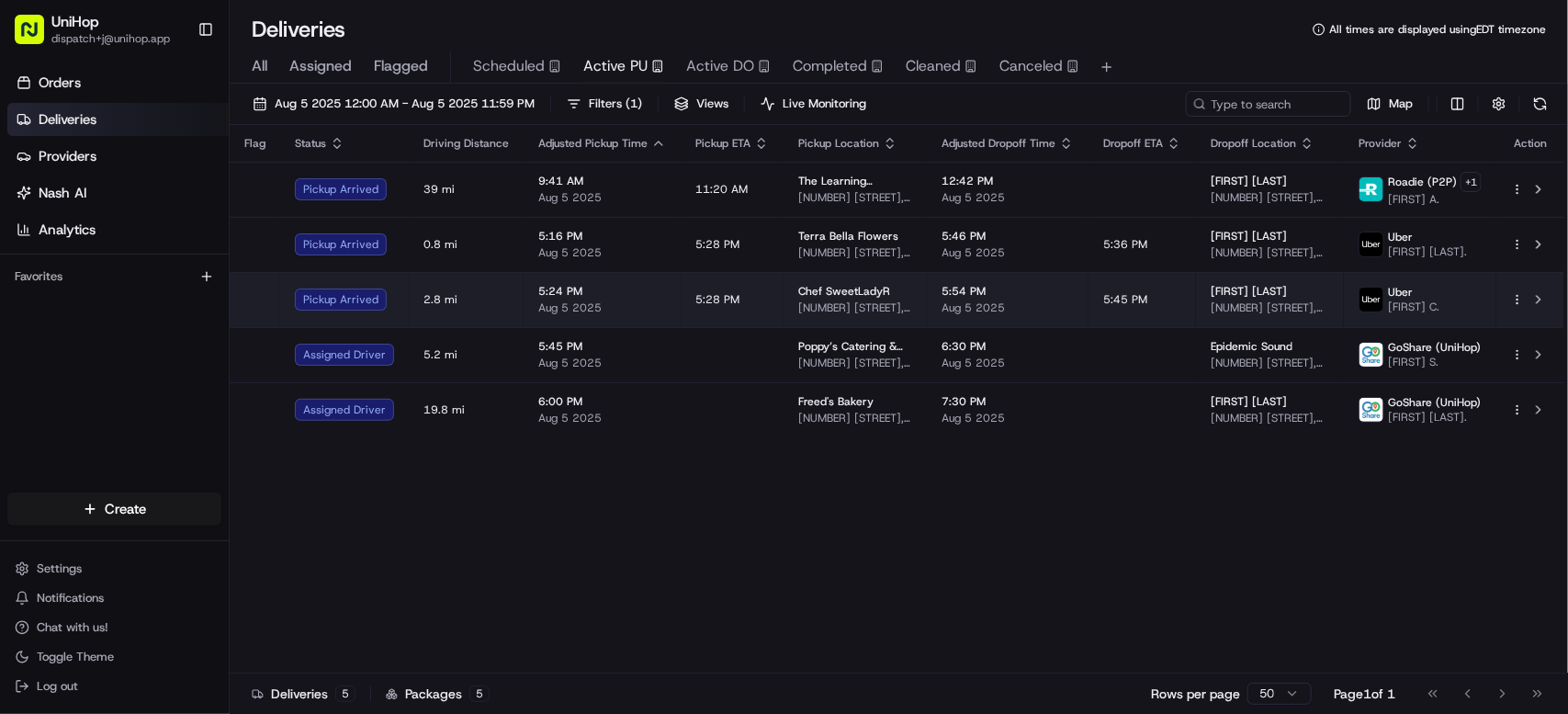 click on "Aug 5 2025" at bounding box center [602, 308] 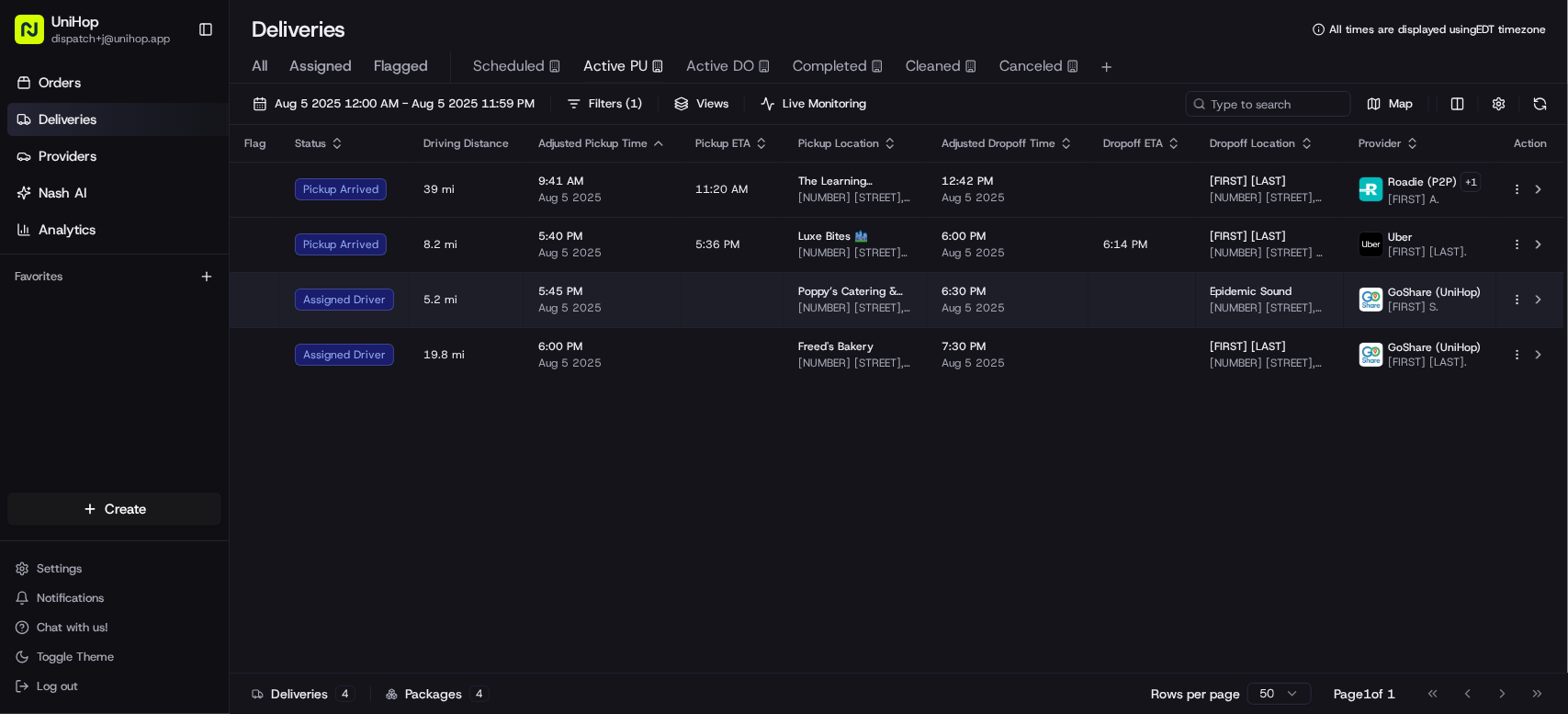 click at bounding box center (732, 300) 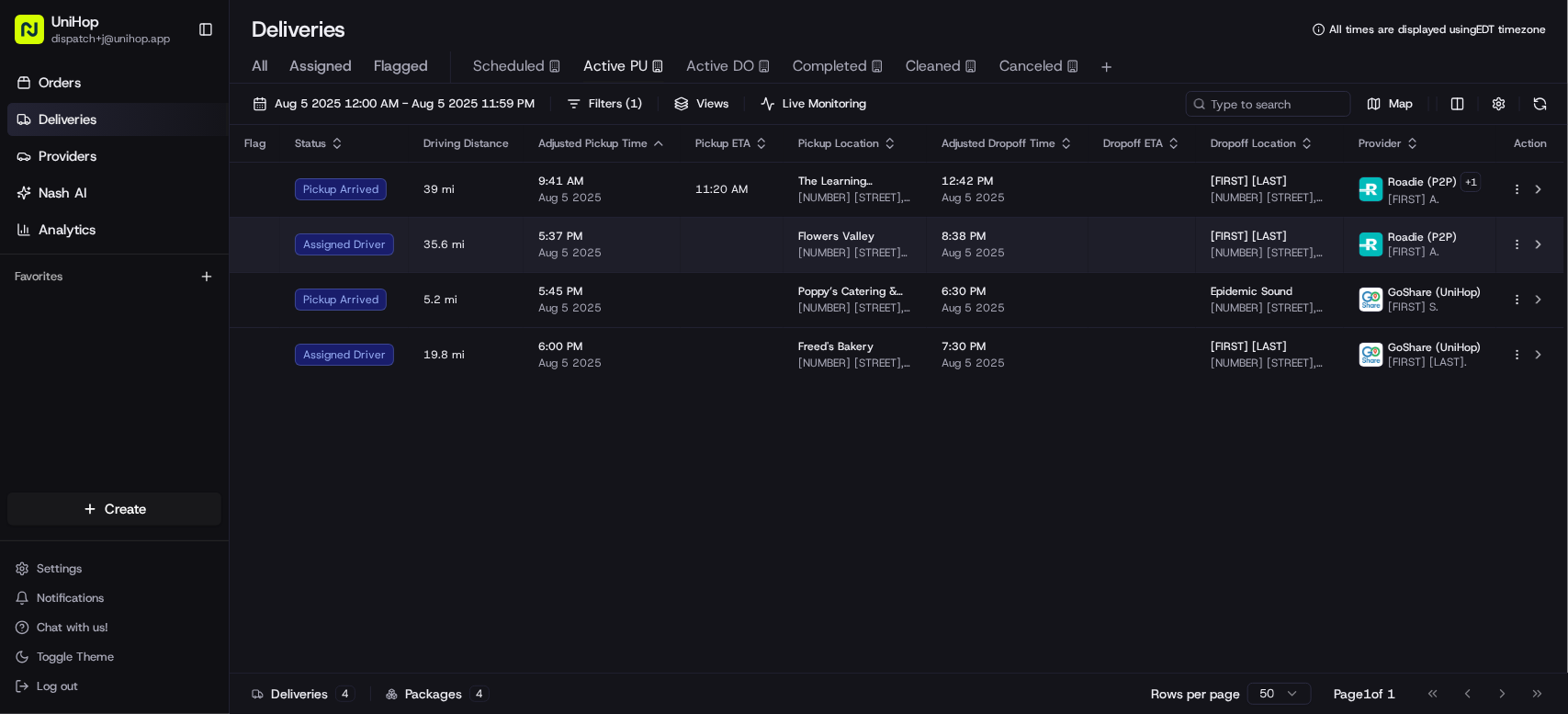 click on "5:37 PM" at bounding box center [602, 236] 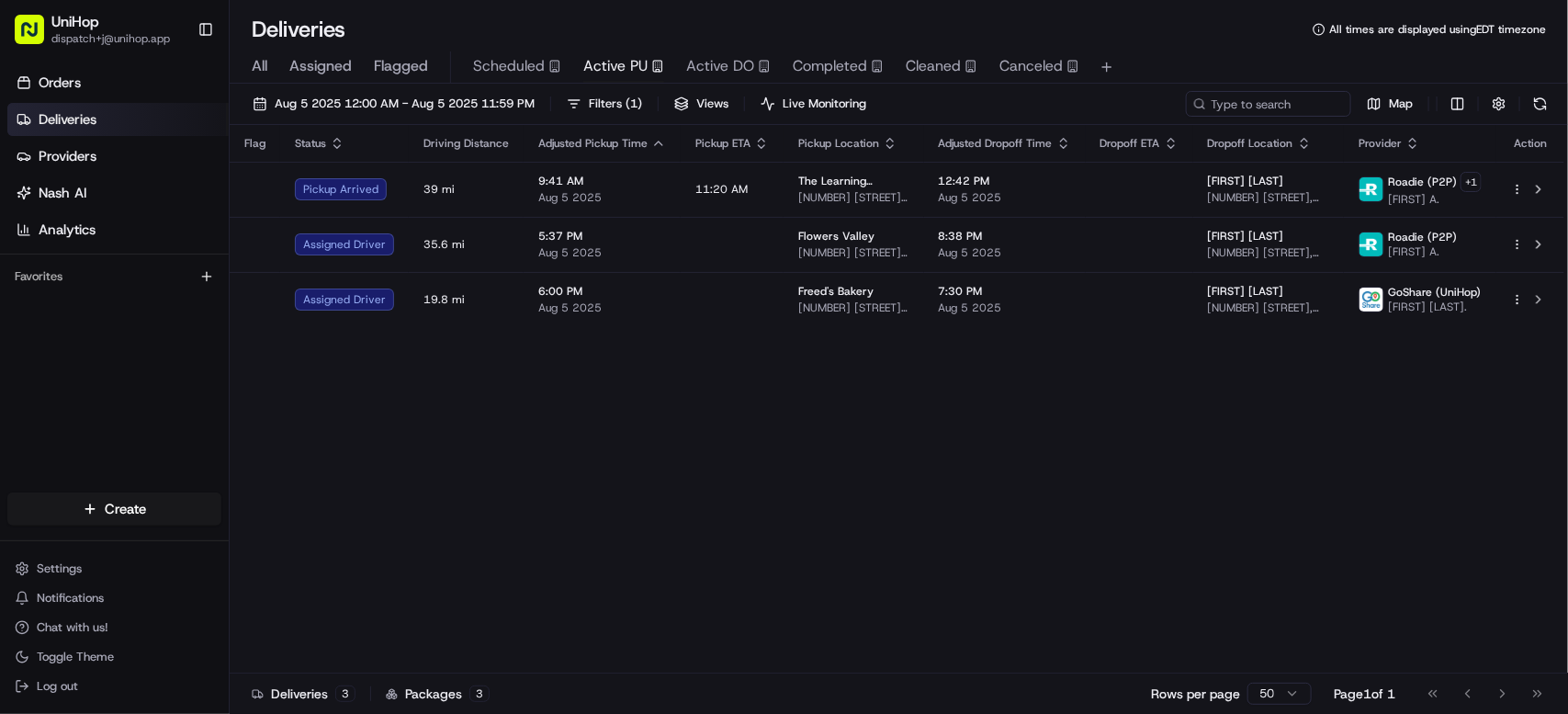 click on "Flag Status Driving Distance Adjusted Pickup Time Pickup ETA Pickup Location Adjusted Dropoff Time Dropoff ETA Dropoff Location Provider Action Pickup Arrived 39 mi 9:41 AM Aug 5 2025 11:20 AM The Learning experience [NUMBER] [STREET], [CITY], [STATE] [POSTAL_CODE], [COUNTRY] 12:42 PM Aug 5 2025 [FIRST] [LAST] [NUMBER] [STREET], [CITY], [STATE] [POSTAL_CODE], [COUNTRY] Roadie (P2P) + 1 [FIRST] [LAST]. Assigned Driver 35.6 mi 5:37 PM Aug 5 2025 Flowers Valley [NUMBER] [STREET] [SUITE], [CITY], [STATE] [POSTAL_CODE], [COUNTRY] 8:38 PM Aug 5 2025 [FIRST] [LAST] [NUMBER] [STREET], [CITY], [STATE] [POSTAL_CODE], [COUNTRY] Roadie (P2P) [FIRST] [LAST]. Assigned Driver 19.8 mi 6:00 PM Aug 5 2025 Freed's Bakery [NUMBER] [STREET], [CITY], [STATE] [POSTAL_CODE], [COUNTRY] 7:30 PM Aug 5 2025 [FIRST] [LAST] [NUMBER] [STREET], [CITY], [STATE] [POSTAL_CODE], [COUNTRY] GoShare (UniHop) [FIRST] [LAST]." at bounding box center (897, 399) 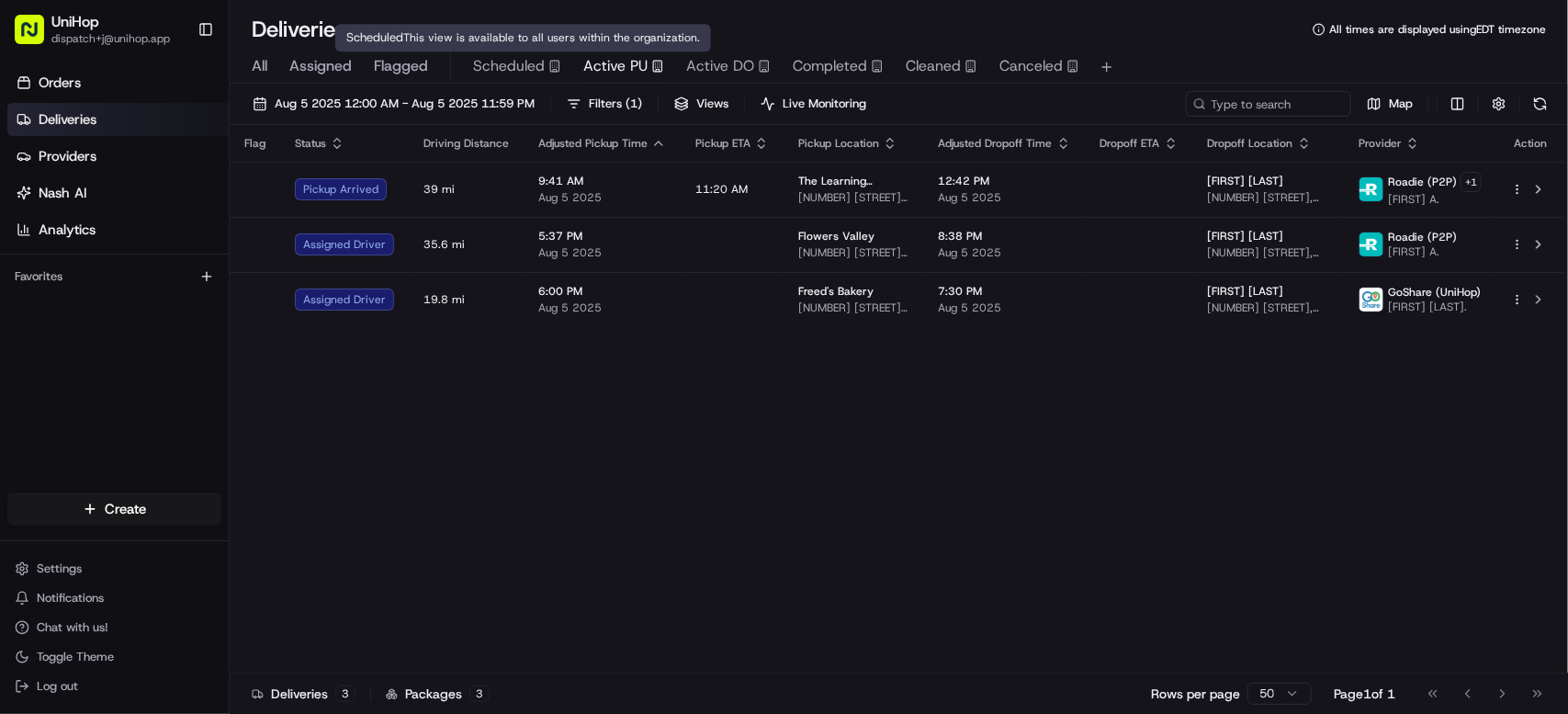 click on "Flag Status Driving Distance Adjusted Pickup Time Pickup ETA Pickup Location Adjusted Dropoff Time Dropoff ETA Dropoff Location Provider Action Pickup Arrived 39 mi 9:41 AM Aug 5 2025 11:20 AM The Learning experience [NUMBER] [STREET], [CITY], [STATE] [POSTAL_CODE], [COUNTRY] 12:42 PM Aug 5 2025 [FIRST] [LAST] [NUMBER] [STREET], [CITY], [STATE] [POSTAL_CODE], [COUNTRY] Roadie (P2P) + 1 [FIRST] [LAST]. Assigned Driver 35.6 mi 5:37 PM Aug 5 2025 Flowers Valley [NUMBER] [STREET] [SUITE], [CITY], [STATE] [POSTAL_CODE], [COUNTRY] 8:38 PM Aug 5 2025 [FIRST] [LAST] [NUMBER] [STREET], [CITY], [STATE] [POSTAL_CODE], [COUNTRY] Roadie (P2P) [FIRST] [LAST]. Assigned Driver 19.8 mi 6:00 PM Aug 5 2025 Freed's Bakery [NUMBER] [STREET], [CITY], [STATE] [POSTAL_CODE], [COUNTRY] 7:30 PM Aug 5 2025 [FIRST] [LAST] [NUMBER] [STREET], [CITY], [STATE] [POSTAL_CODE], [COUNTRY] GoShare (UniHop) [FIRST] [LAST]." at bounding box center (897, 399) 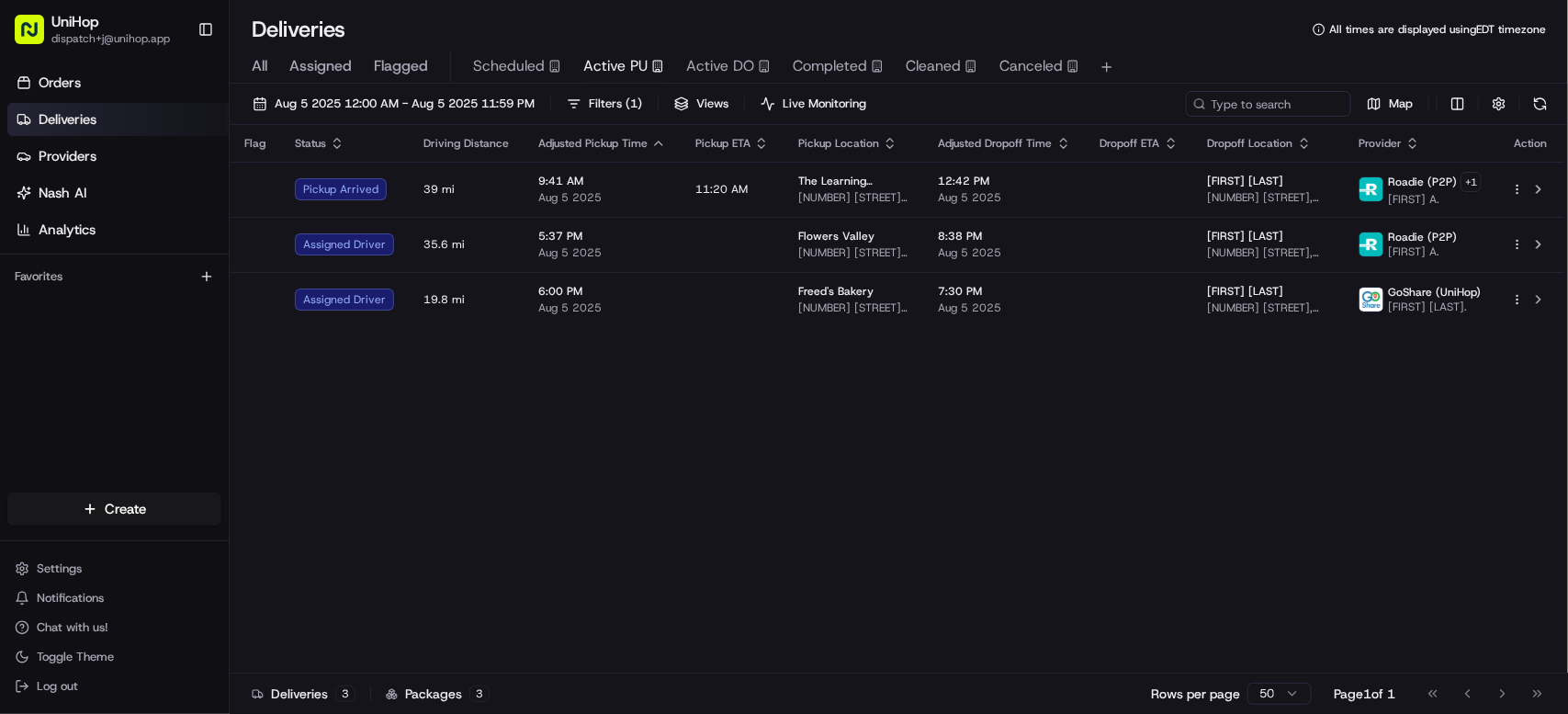 click on "Flag Status Driving Distance Adjusted Pickup Time Pickup ETA Pickup Location Adjusted Dropoff Time Dropoff ETA Dropoff Location Provider Action Pickup Arrived 39 mi 9:41 AM Aug 5 2025 11:20 AM The Learning experience [NUMBER] [STREET], [CITY], [STATE] [POSTAL_CODE], [COUNTRY] 12:42 PM Aug 5 2025 [FIRST] [LAST] [NUMBER] [STREET], [CITY], [STATE] [POSTAL_CODE], [COUNTRY] Roadie (P2P) + 1 [FIRST] [LAST]. Assigned Driver 35.6 mi 5:37 PM Aug 5 2025 Flowers Valley [NUMBER] [STREET] [SUITE], [CITY], [STATE] [POSTAL_CODE], [COUNTRY] 8:38 PM Aug 5 2025 [FIRST] [LAST] [NUMBER] [STREET], [CITY], [STATE] [POSTAL_CODE], [COUNTRY] Roadie (P2P) [FIRST] [LAST]. Assigned Driver 19.8 mi 6:00 PM Aug 5 2025 Freed's Bakery [NUMBER] [STREET], [CITY], [STATE] [POSTAL_CODE], [COUNTRY] 7:30 PM Aug 5 2025 [FIRST] [LAST] [NUMBER] [STREET], [CITY], [STATE] [POSTAL_CODE], [COUNTRY] GoShare (UniHop) [FIRST] [LAST]." at bounding box center (897, 399) 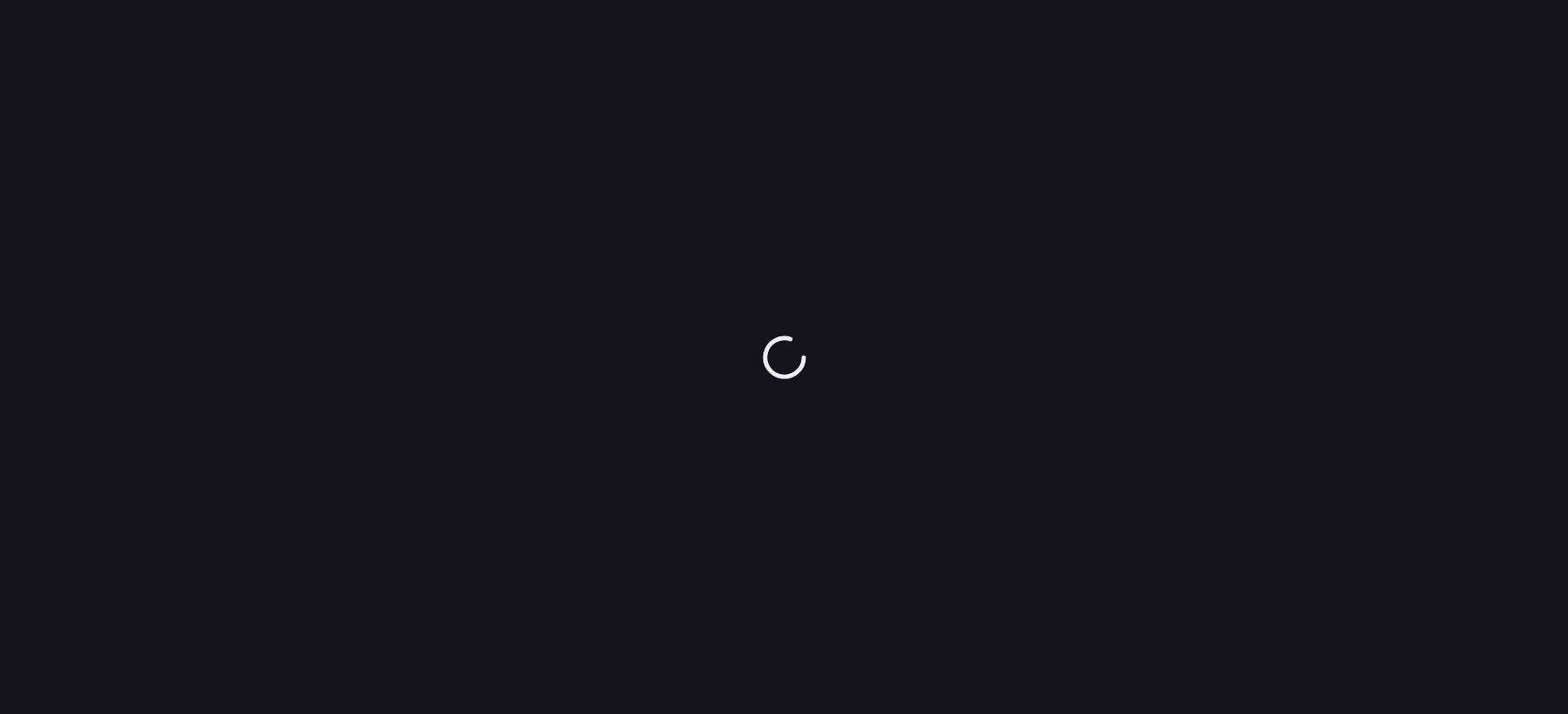 scroll, scrollTop: 0, scrollLeft: 0, axis: both 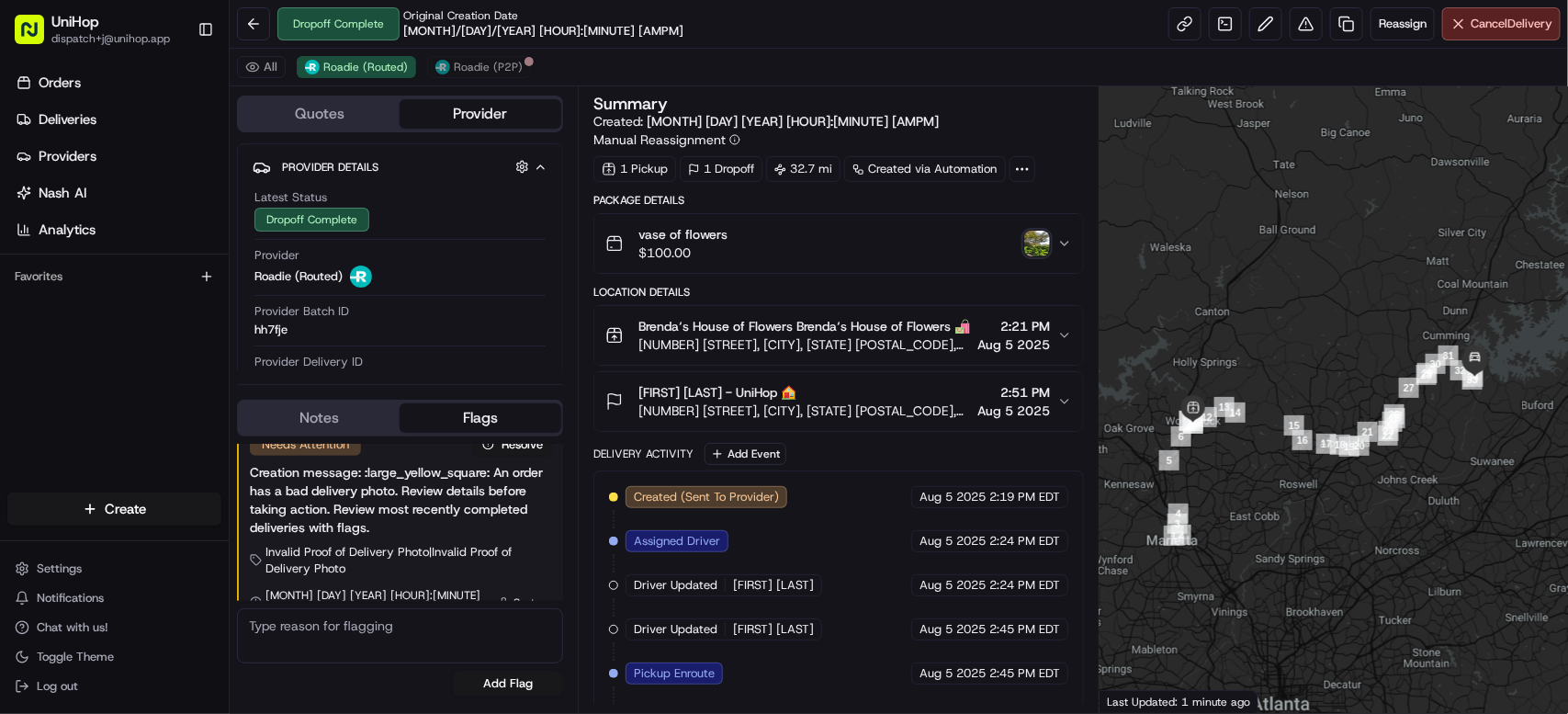click at bounding box center [1037, 244] 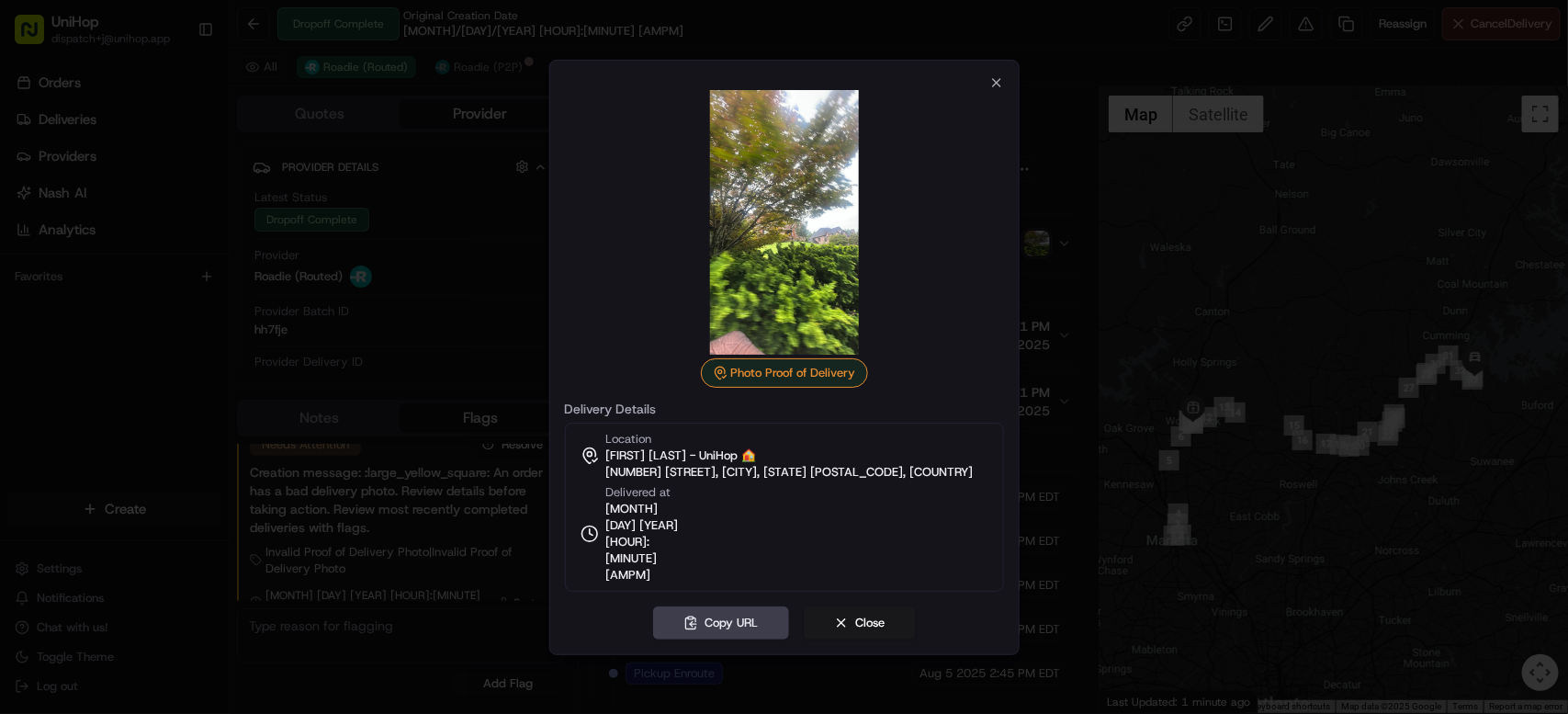 scroll, scrollTop: 0, scrollLeft: 0, axis: both 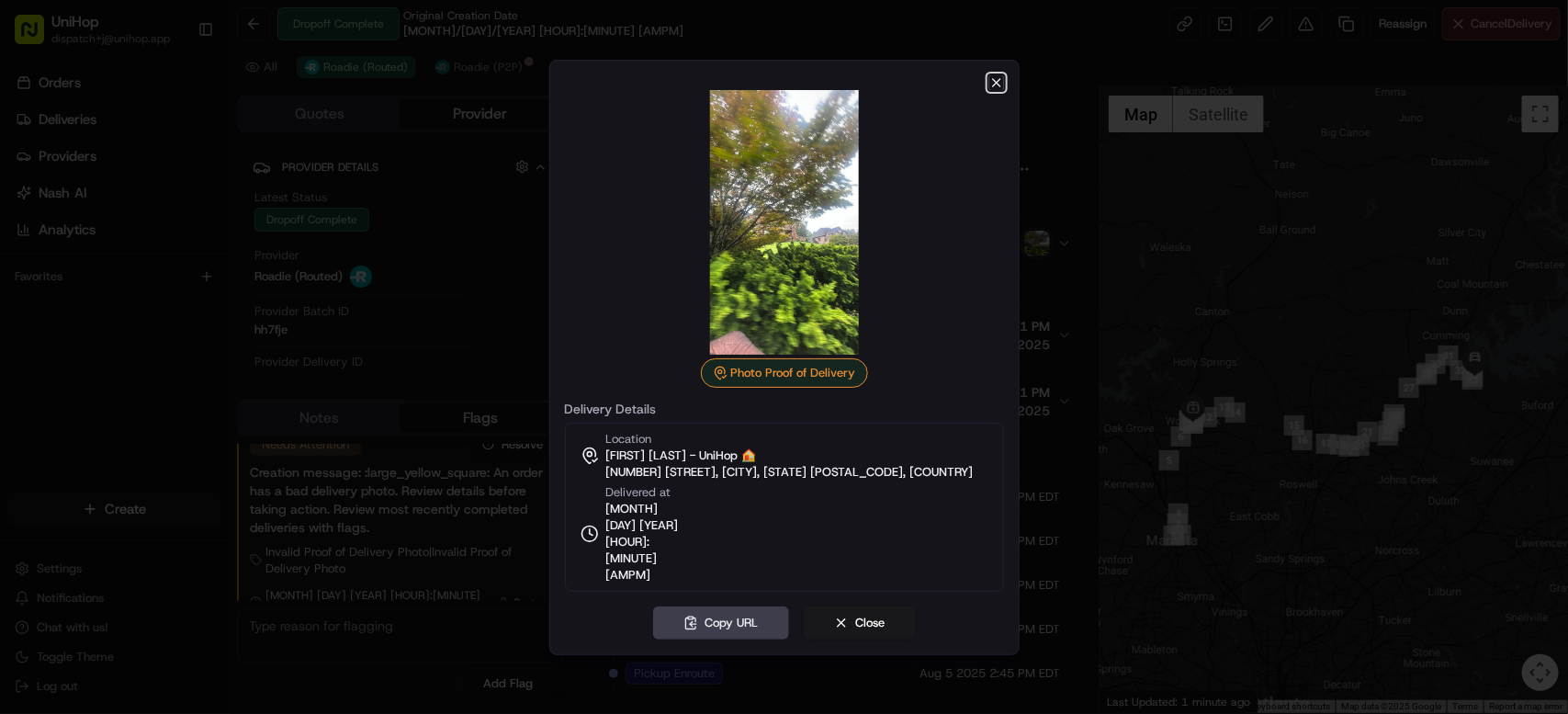 click 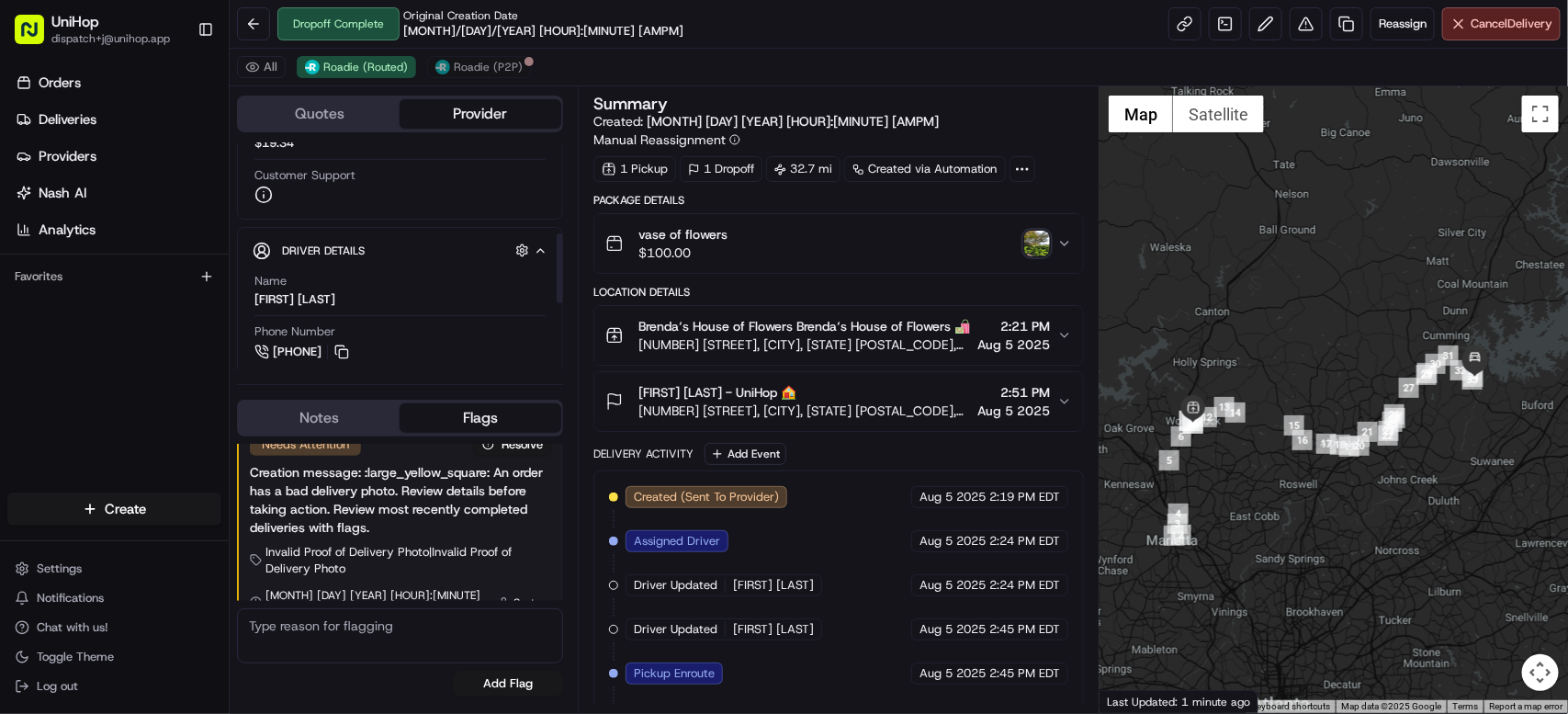 scroll, scrollTop: 292, scrollLeft: 0, axis: vertical 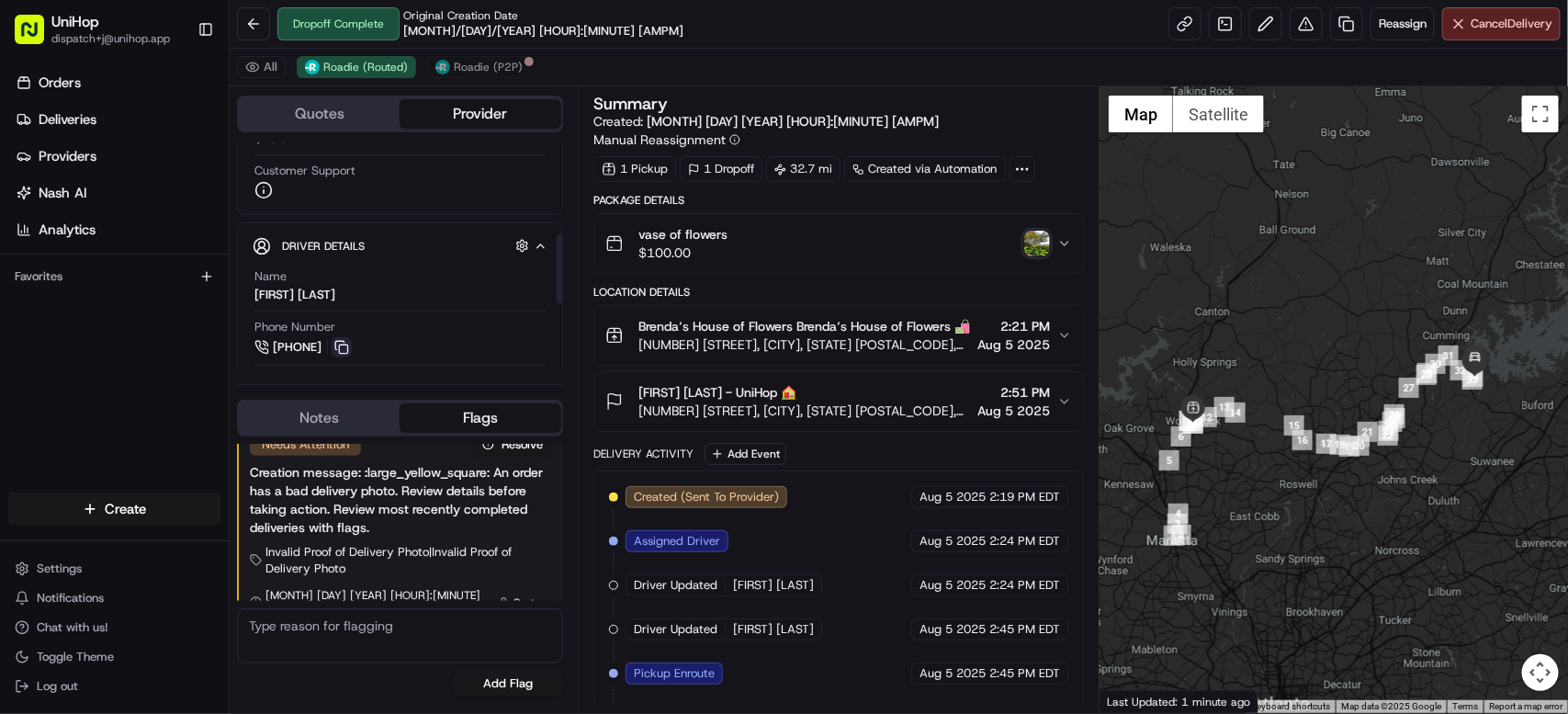 click at bounding box center [342, 347] 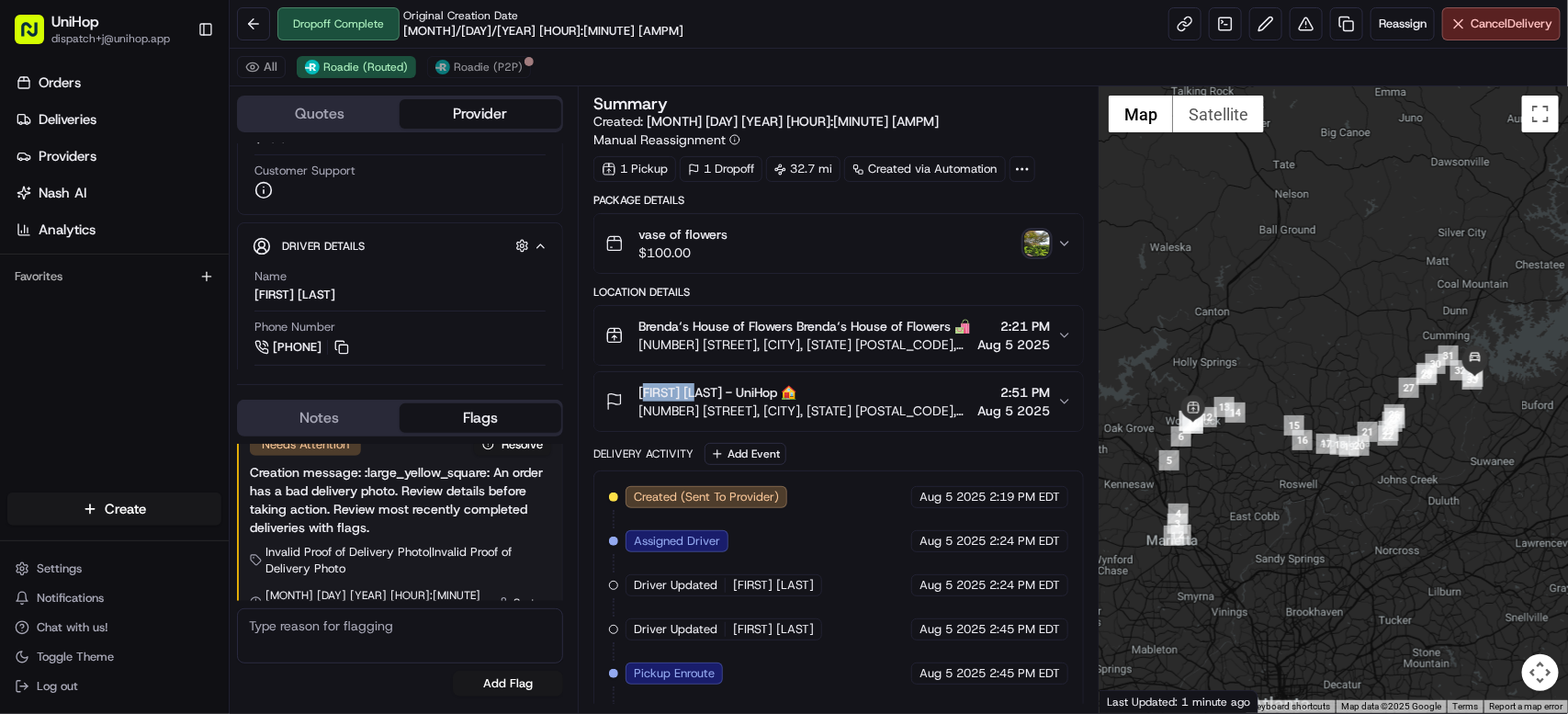 drag, startPoint x: 644, startPoint y: 413, endPoint x: 699, endPoint y: 414, distance: 55.00909 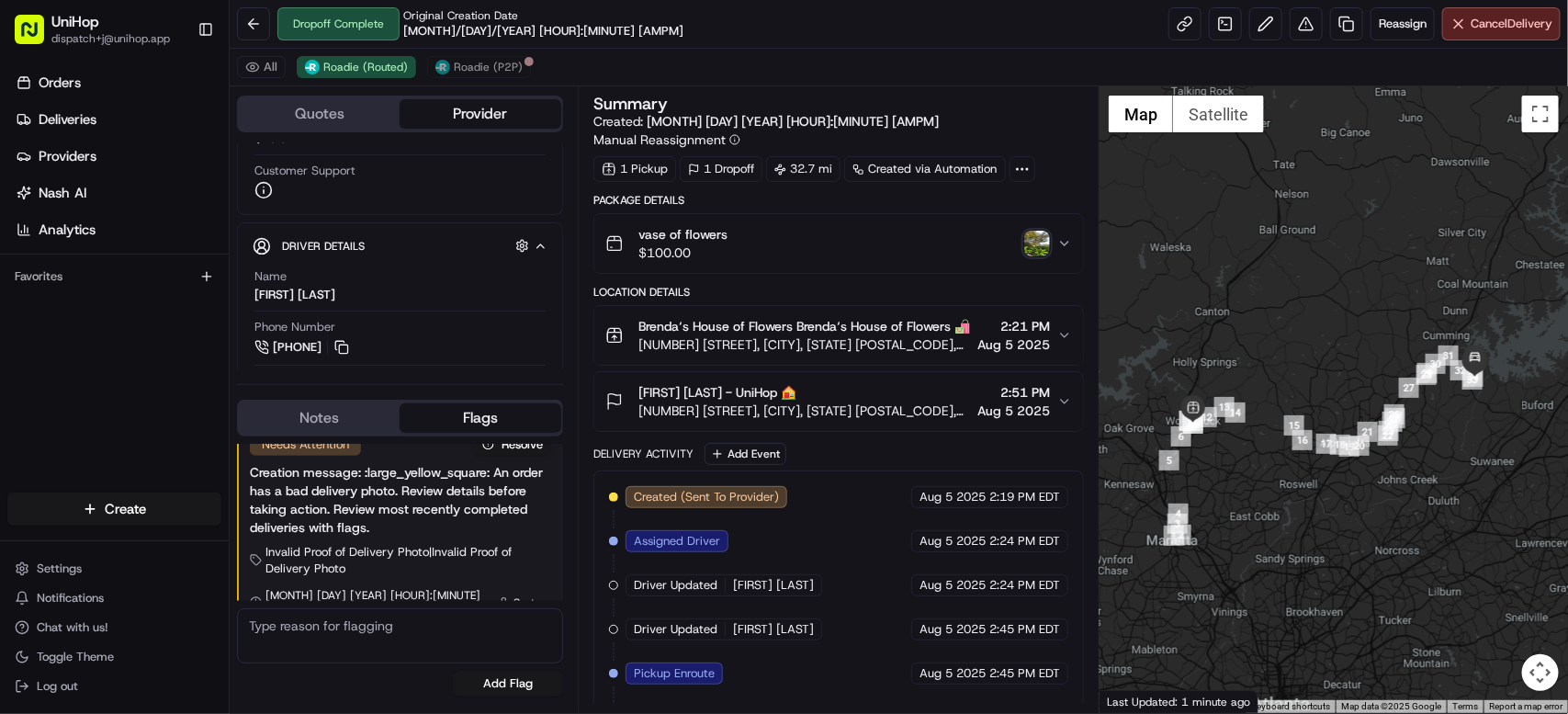 click on "Steven Forrest Steven Forrest - UniHop 🏠 2850 Cambria Ct, Cumming, GA 30041, USA" at bounding box center [787, 402] 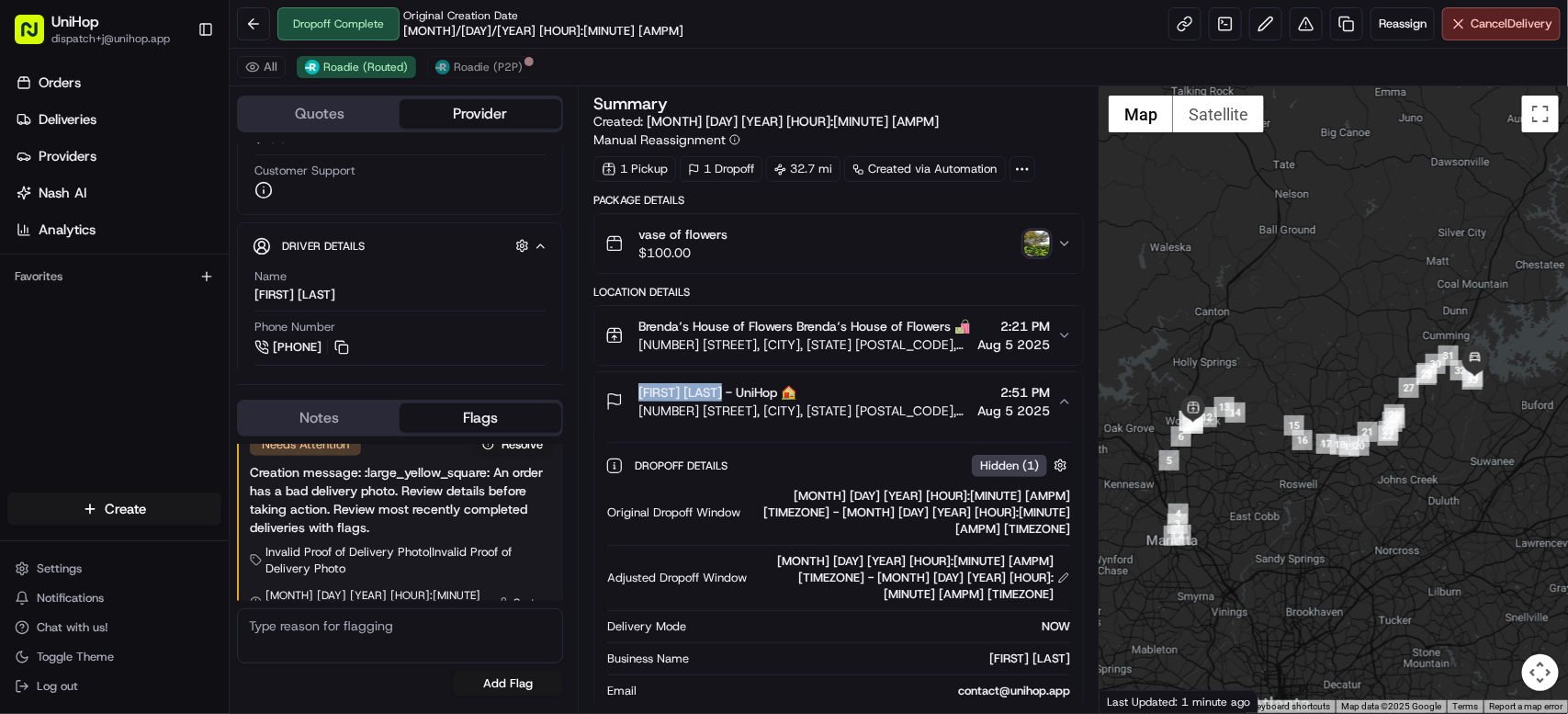 type 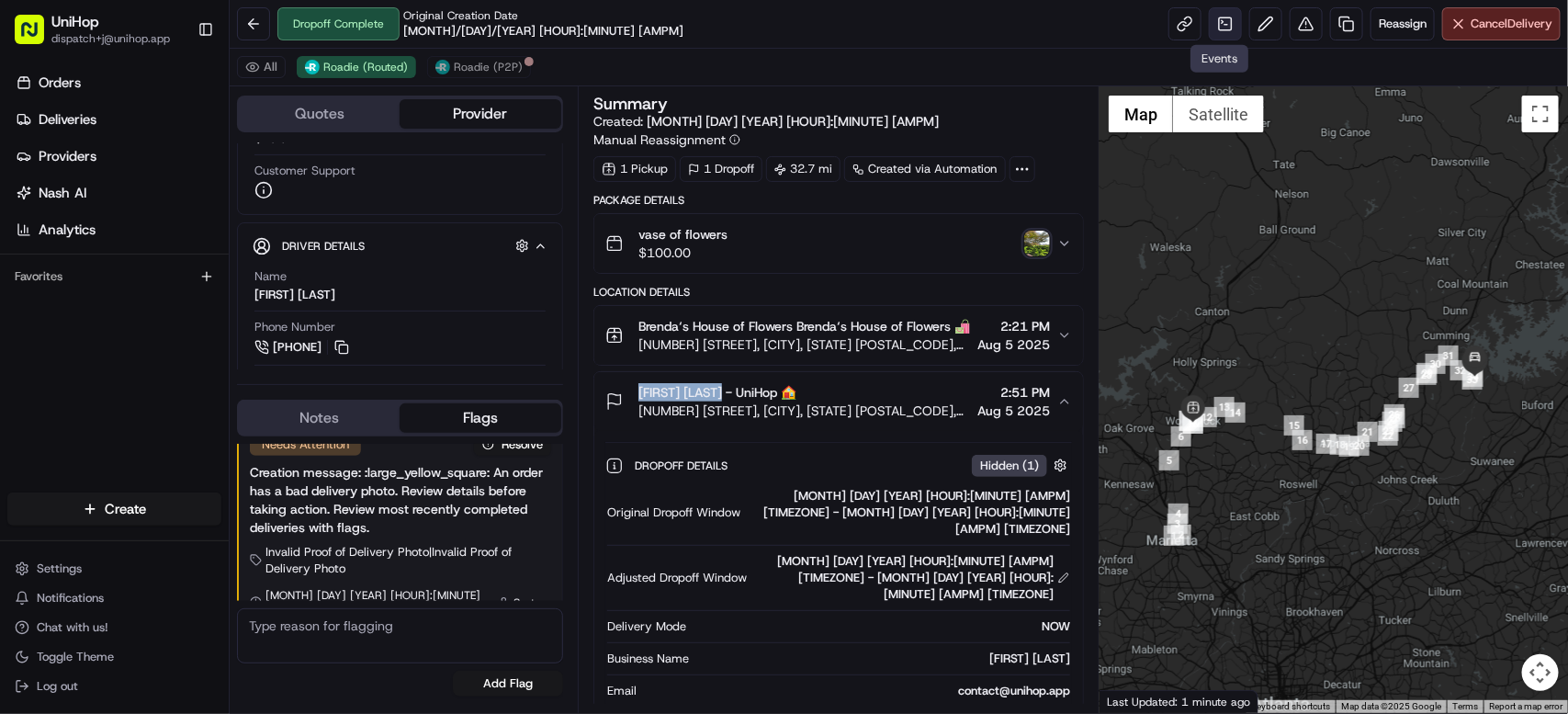 click at bounding box center [1225, 24] 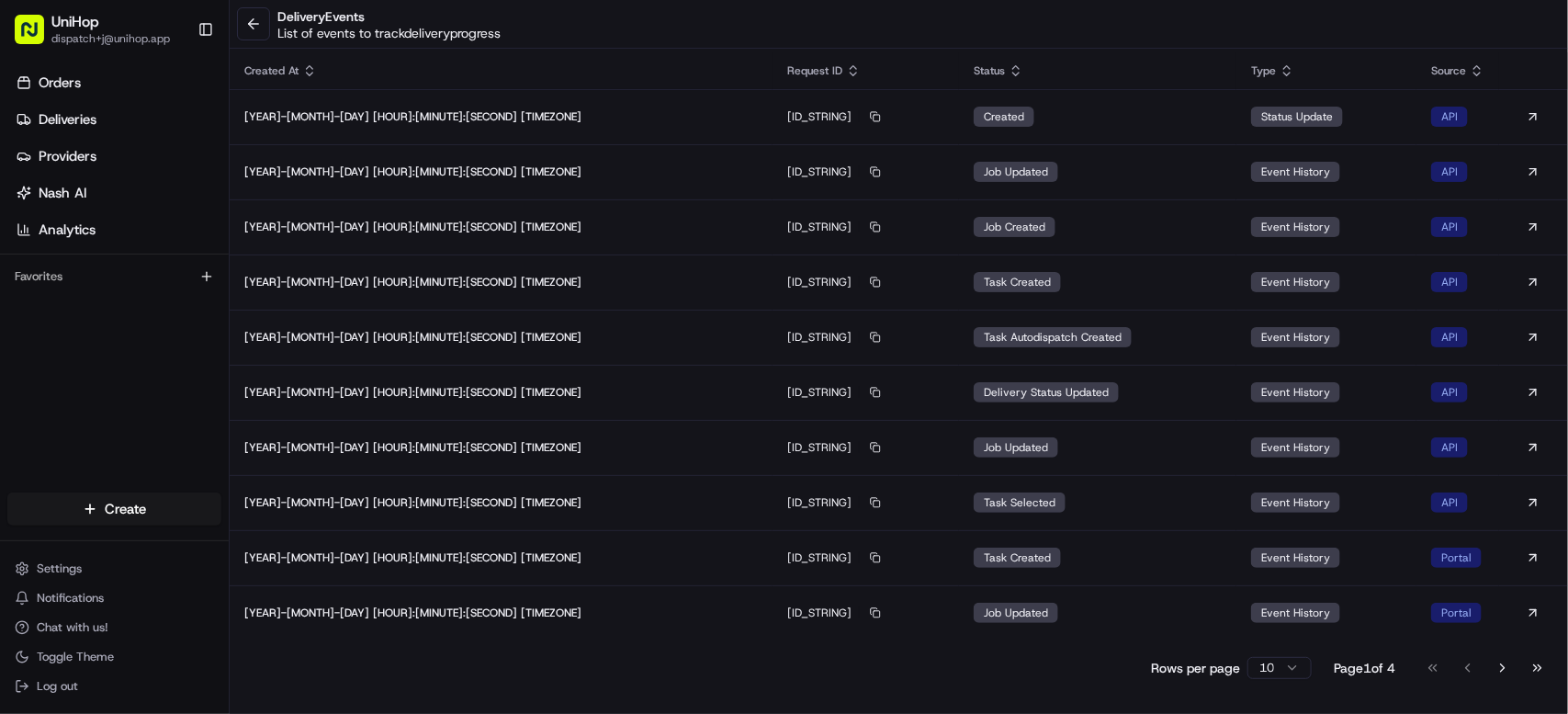 click on "Go to last page" at bounding box center [1538, 668] 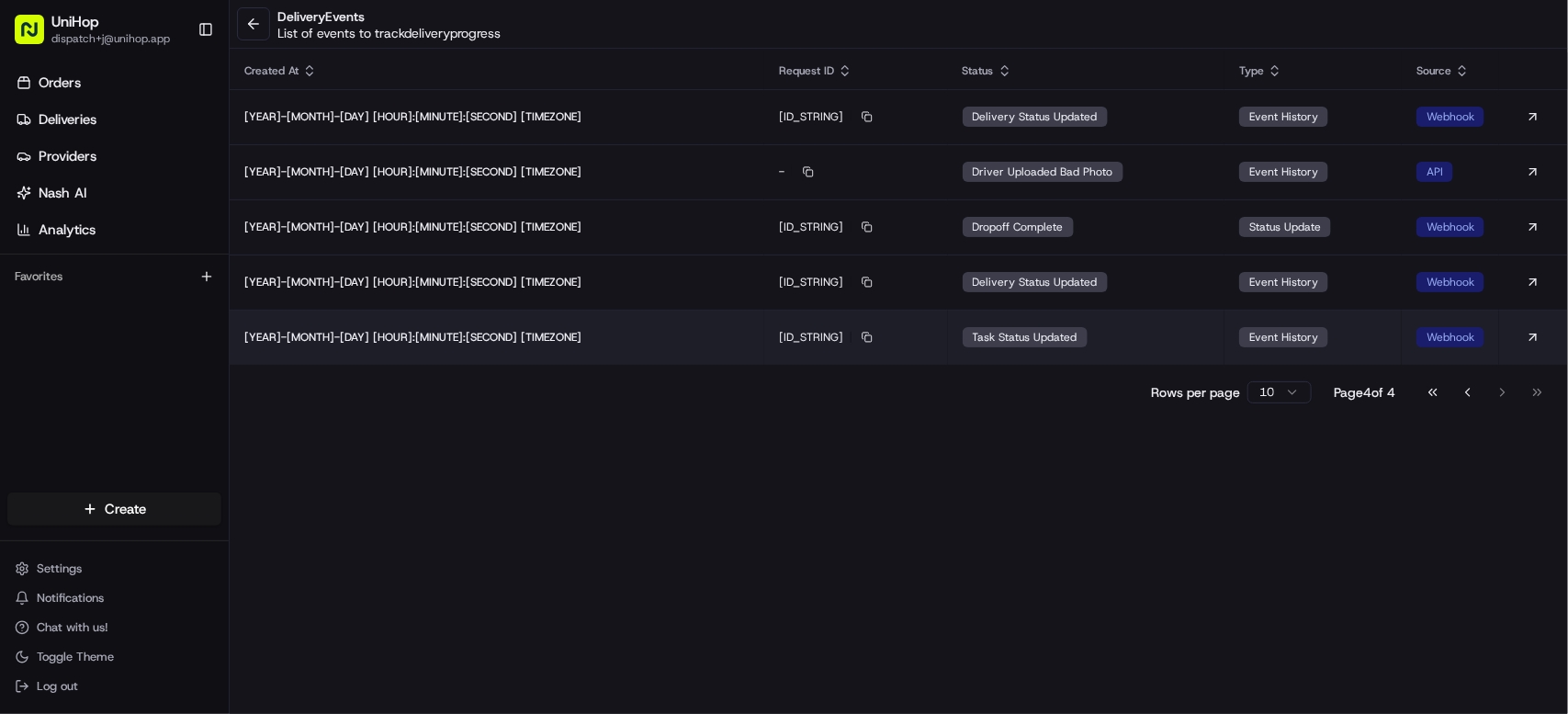 click on "task status updated" at bounding box center [1087, 337] 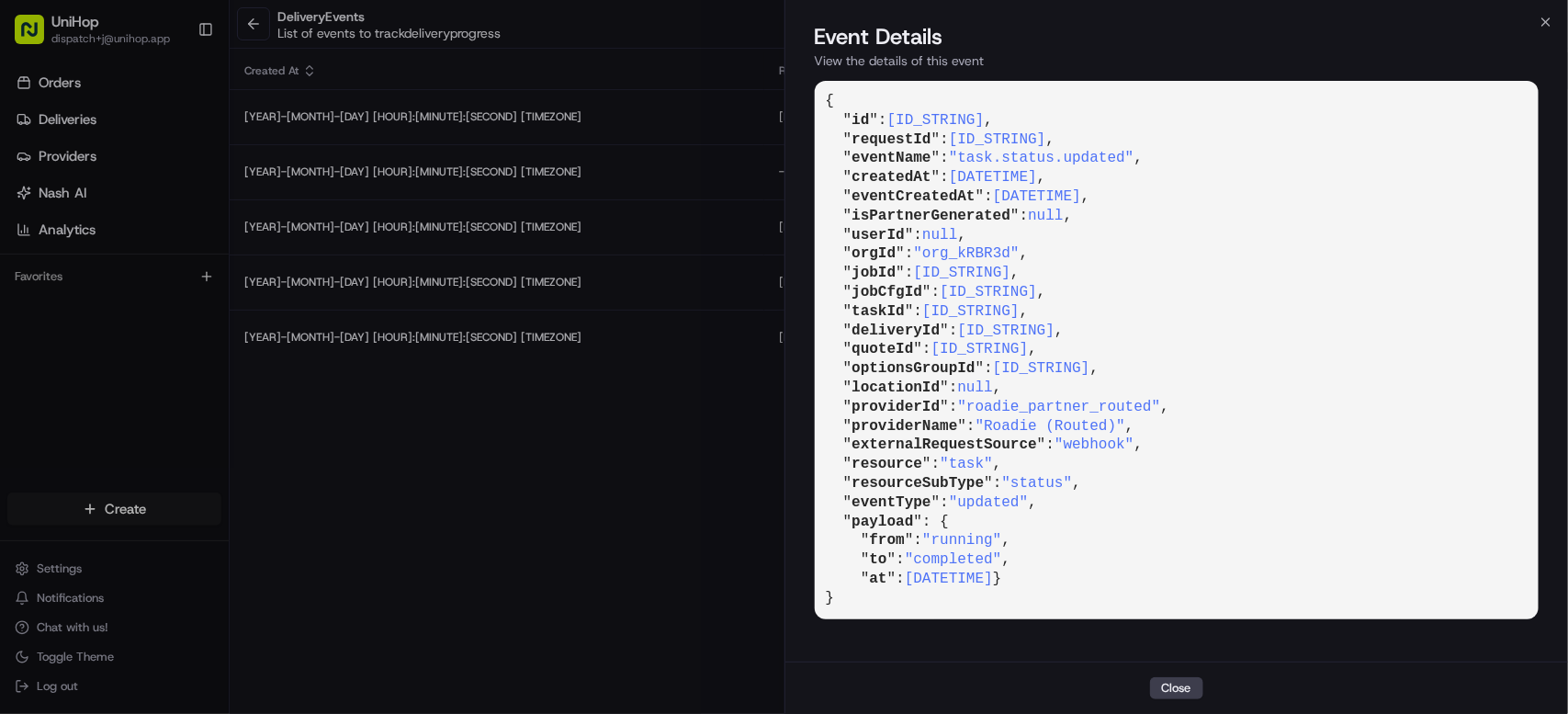 drag, startPoint x: 978, startPoint y: 332, endPoint x: 1204, endPoint y: 334, distance: 226.0088 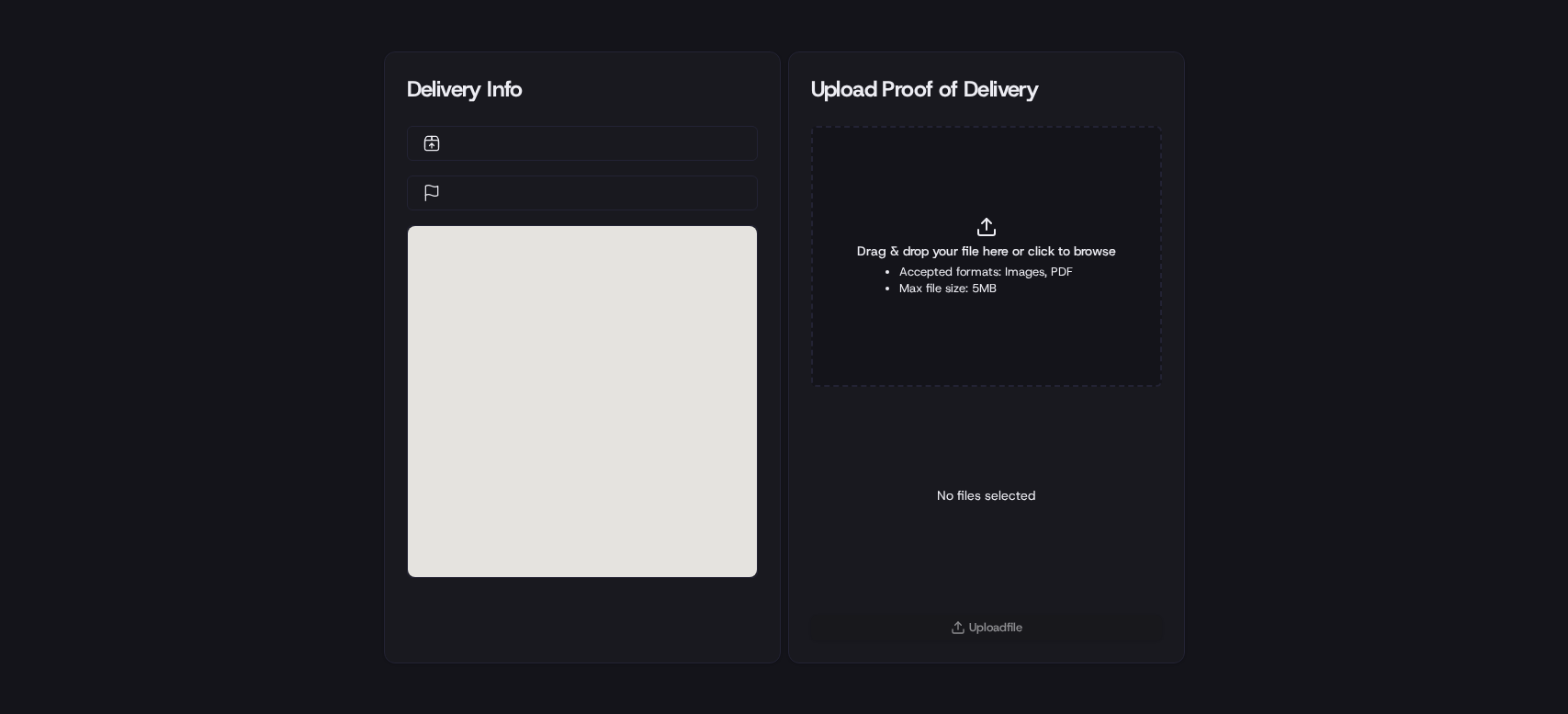 scroll, scrollTop: 0, scrollLeft: 0, axis: both 